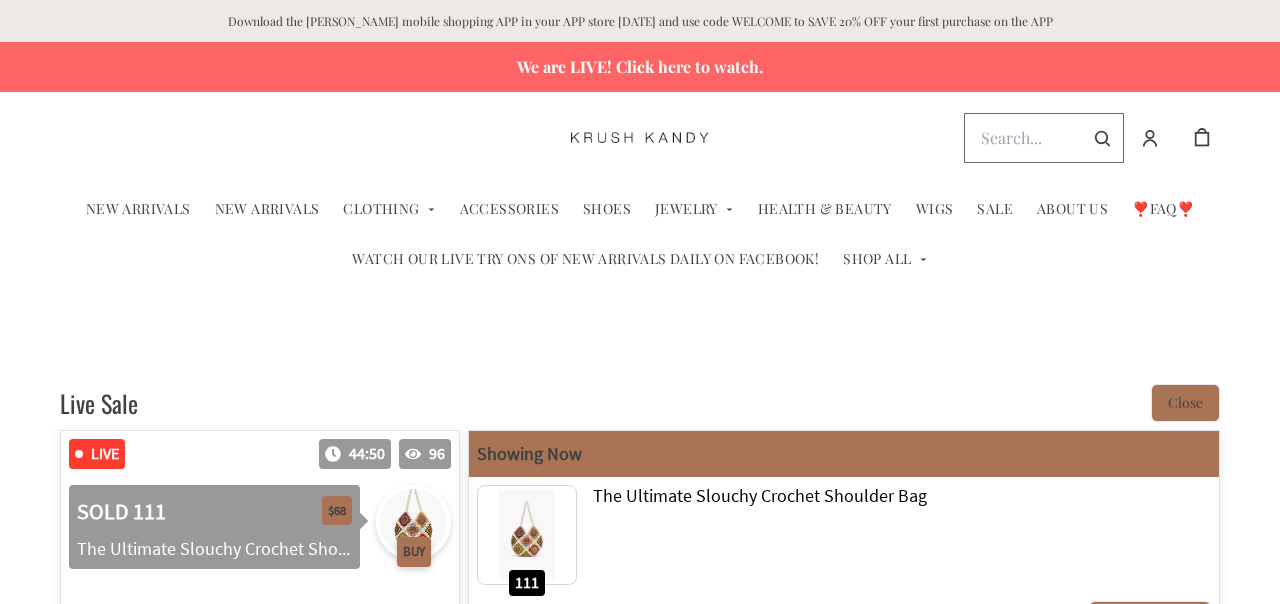 scroll, scrollTop: 749, scrollLeft: 0, axis: vertical 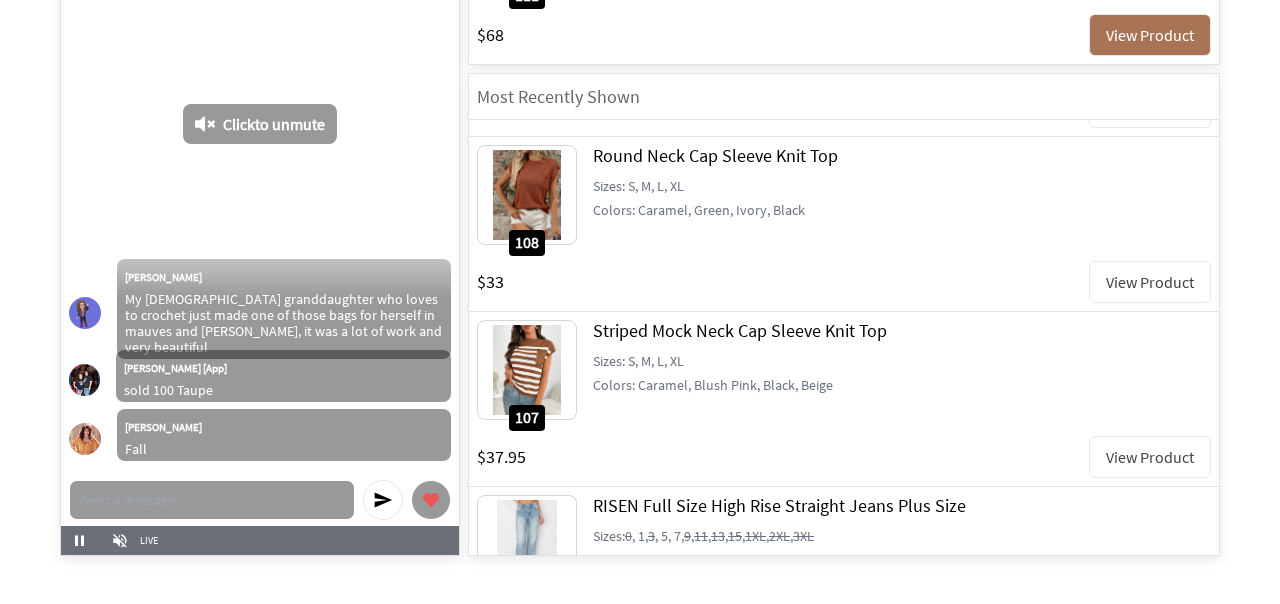 click on "Click  to unmute" at bounding box center (274, 124) 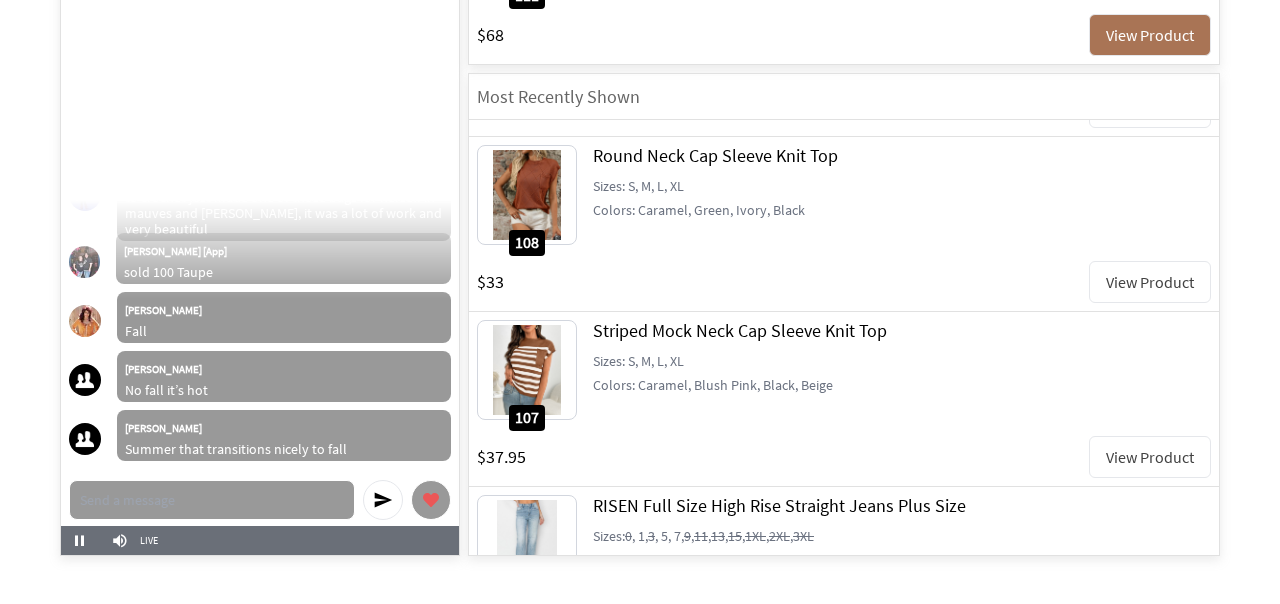 scroll, scrollTop: 117, scrollLeft: 0, axis: vertical 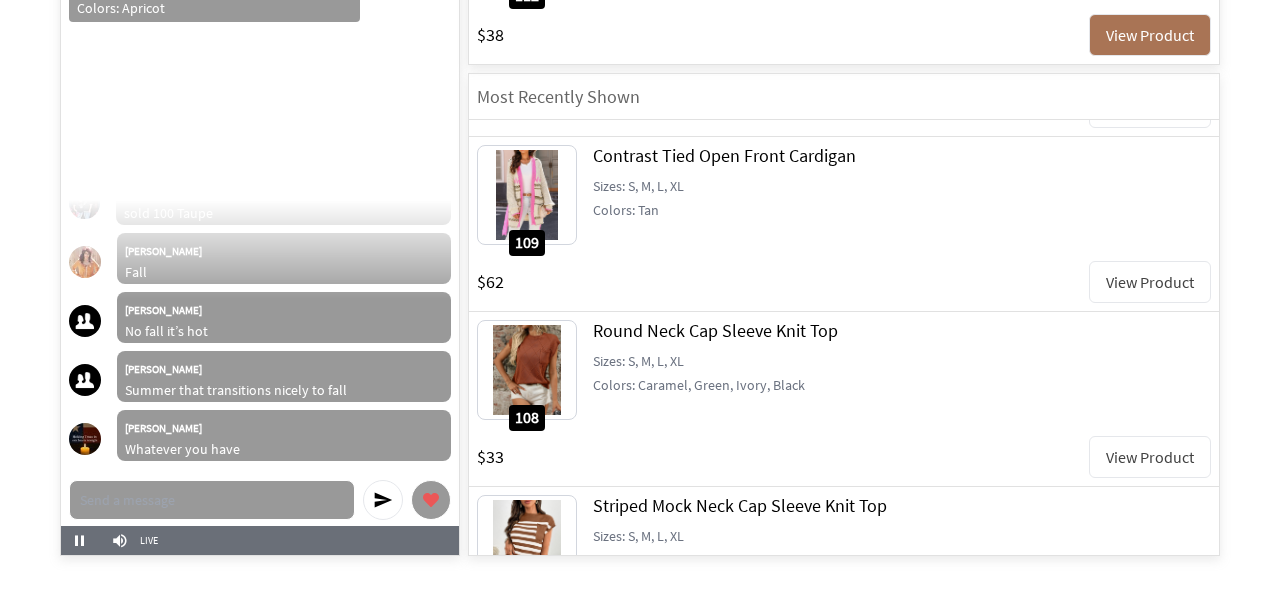 click on "View Product" at bounding box center (1150, 457) 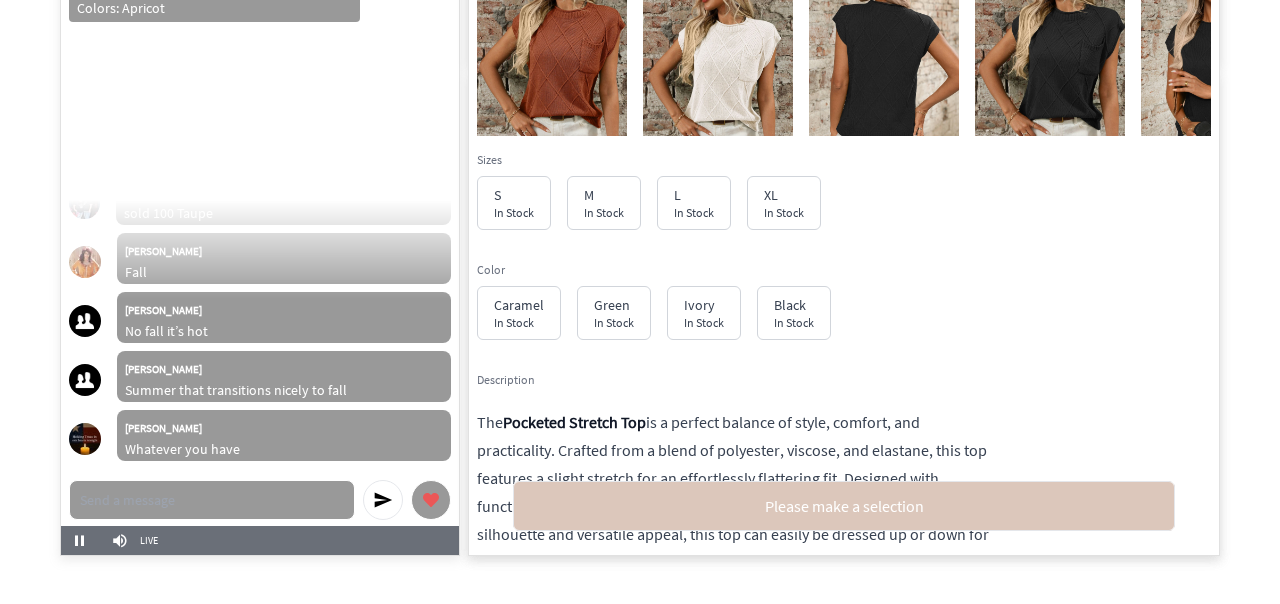 click at bounding box center (552, 86) 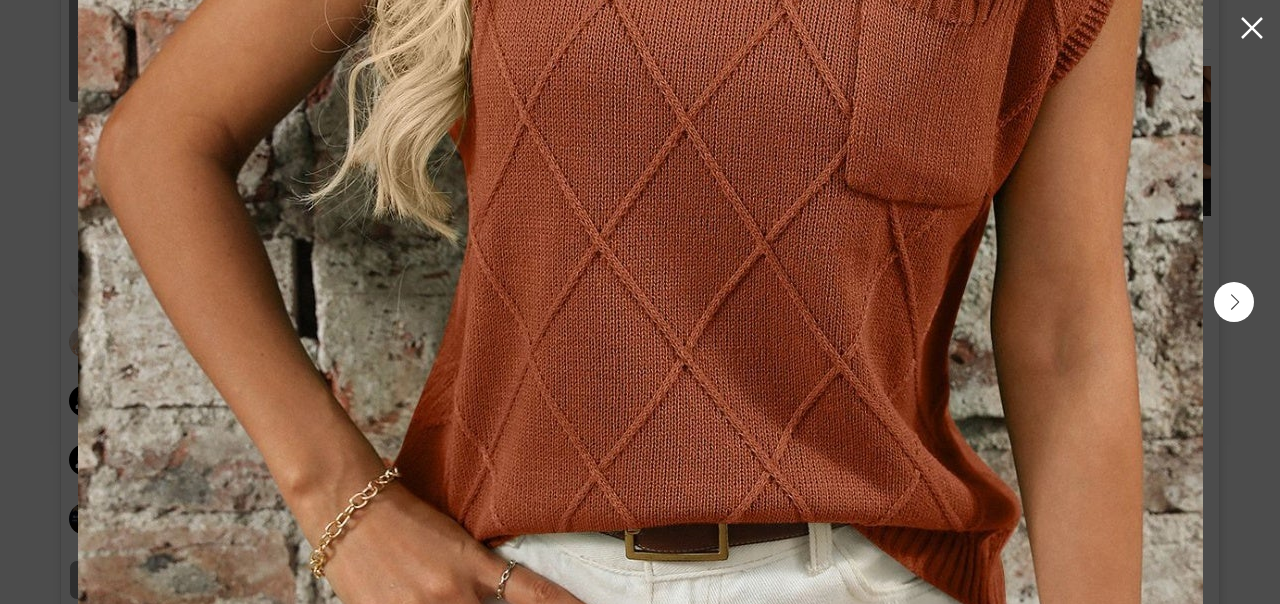 scroll, scrollTop: 519, scrollLeft: 0, axis: vertical 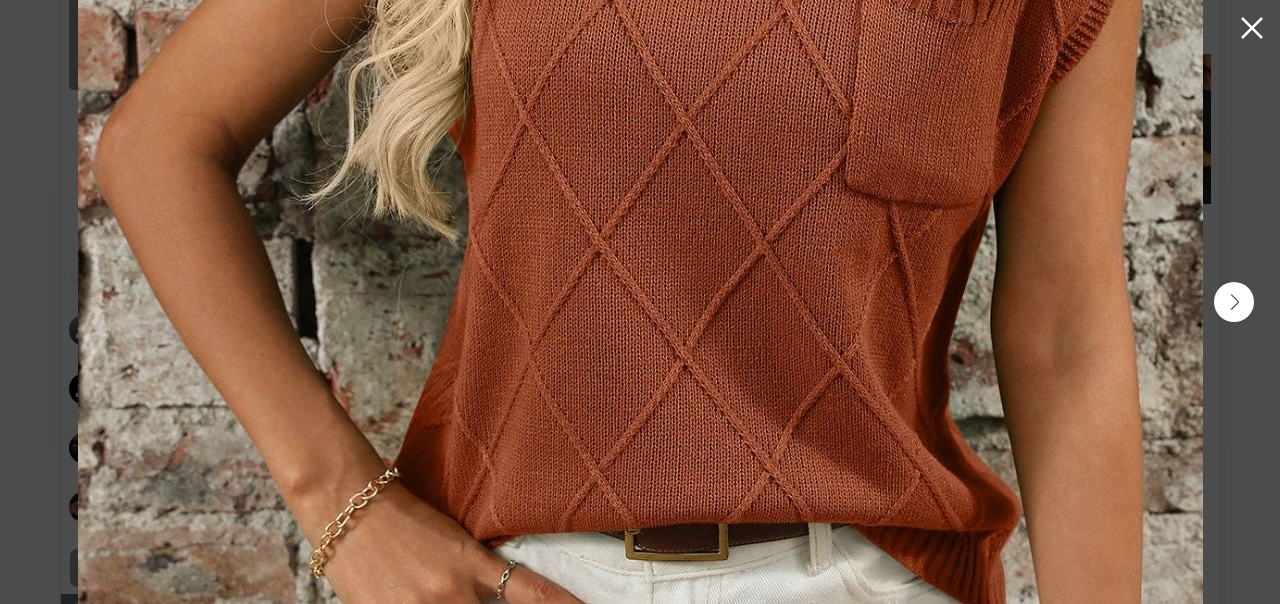click at bounding box center (1234, 302) 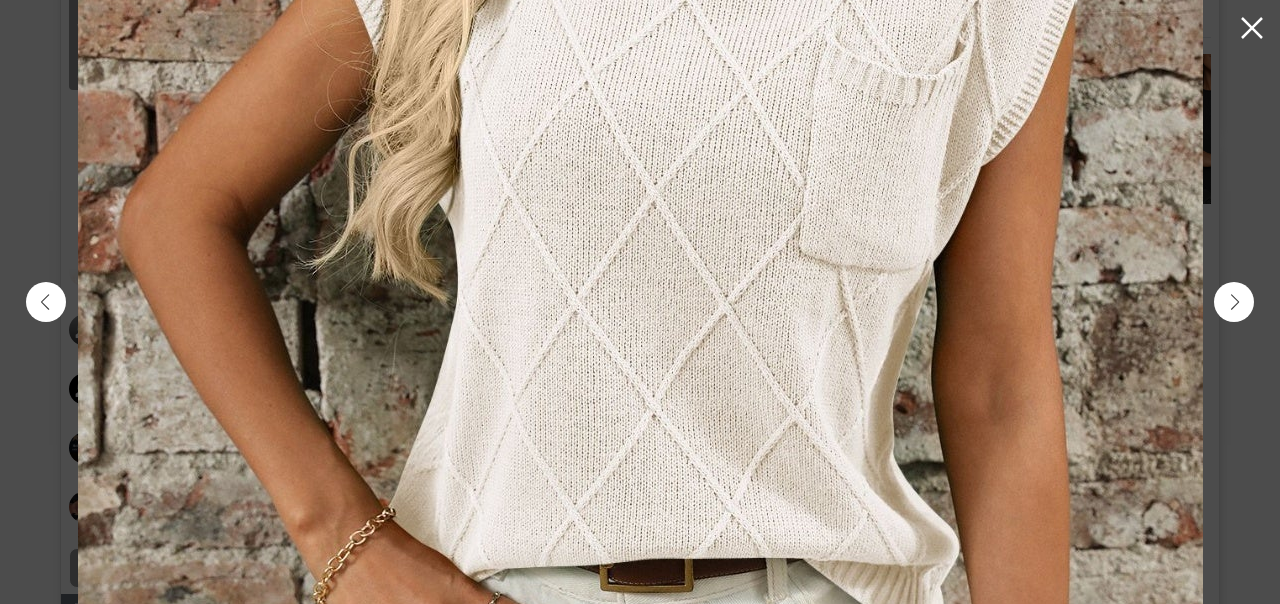 scroll, scrollTop: 251, scrollLeft: 0, axis: vertical 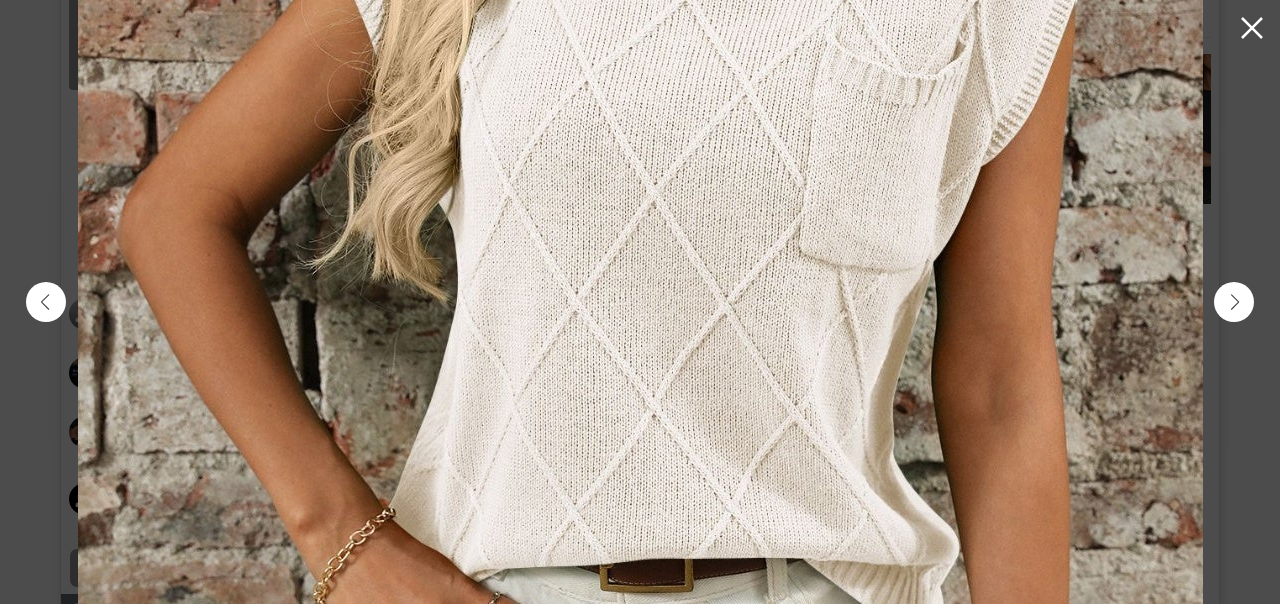 click at bounding box center [1234, 302] 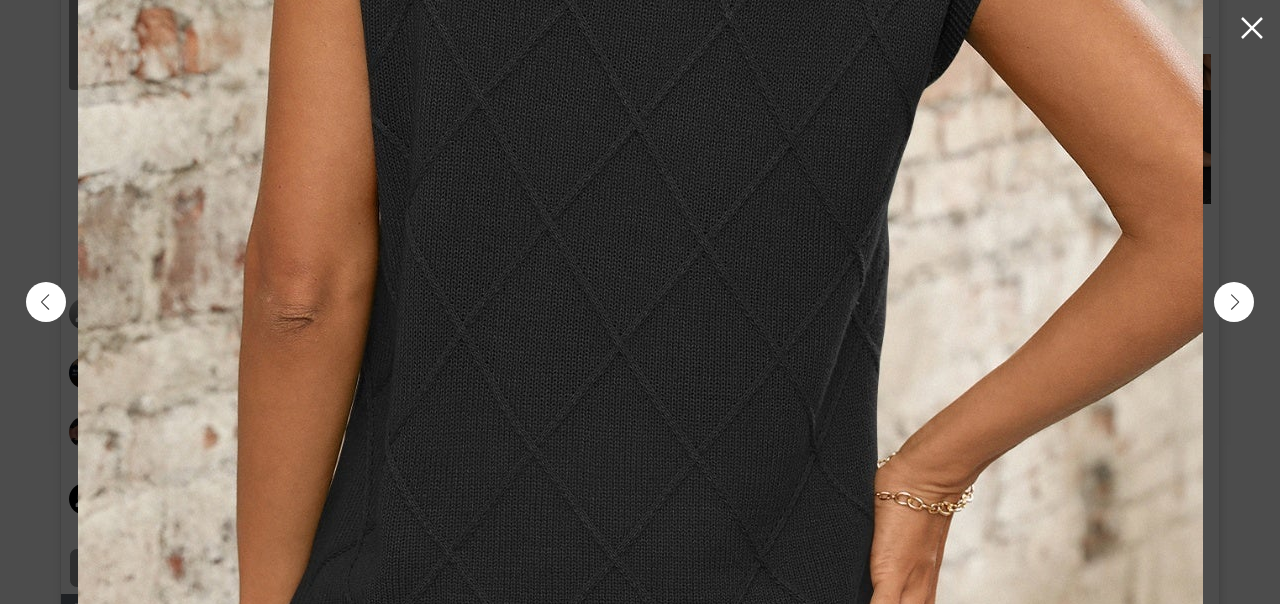 click at bounding box center (1234, 302) 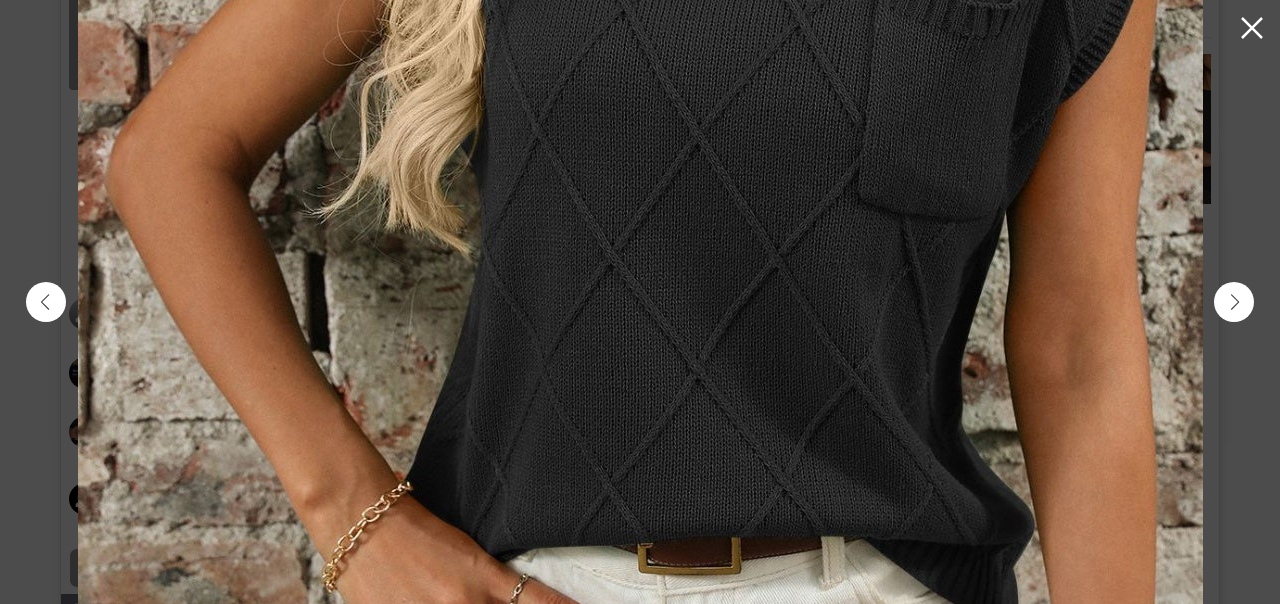 click at bounding box center [1234, 302] 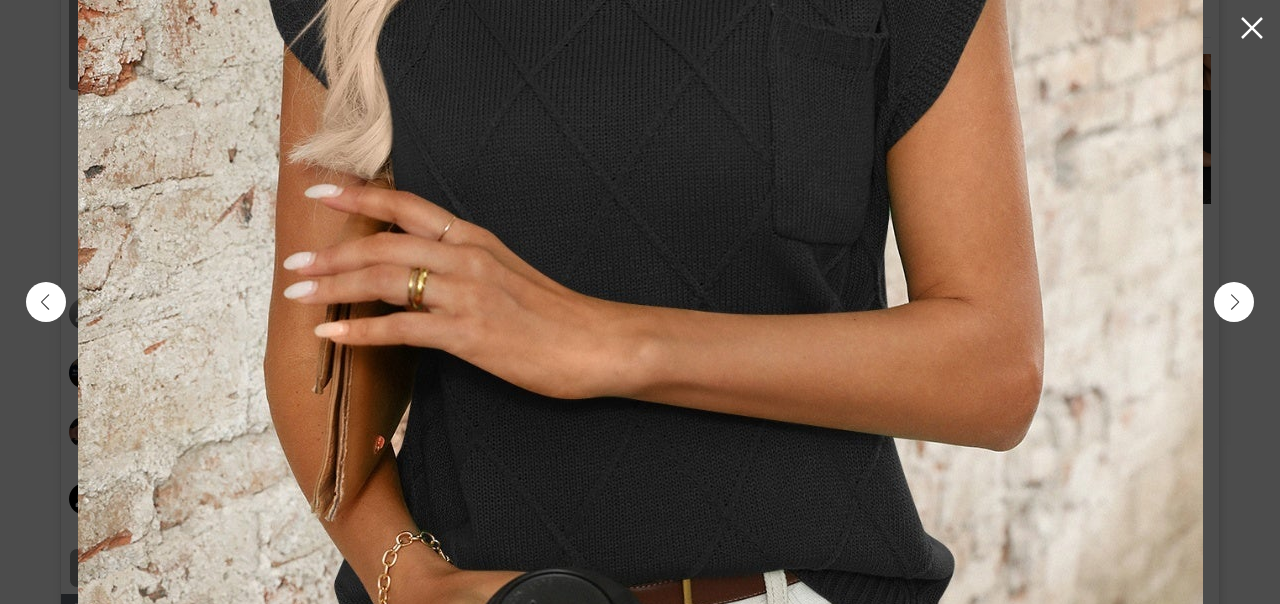 click 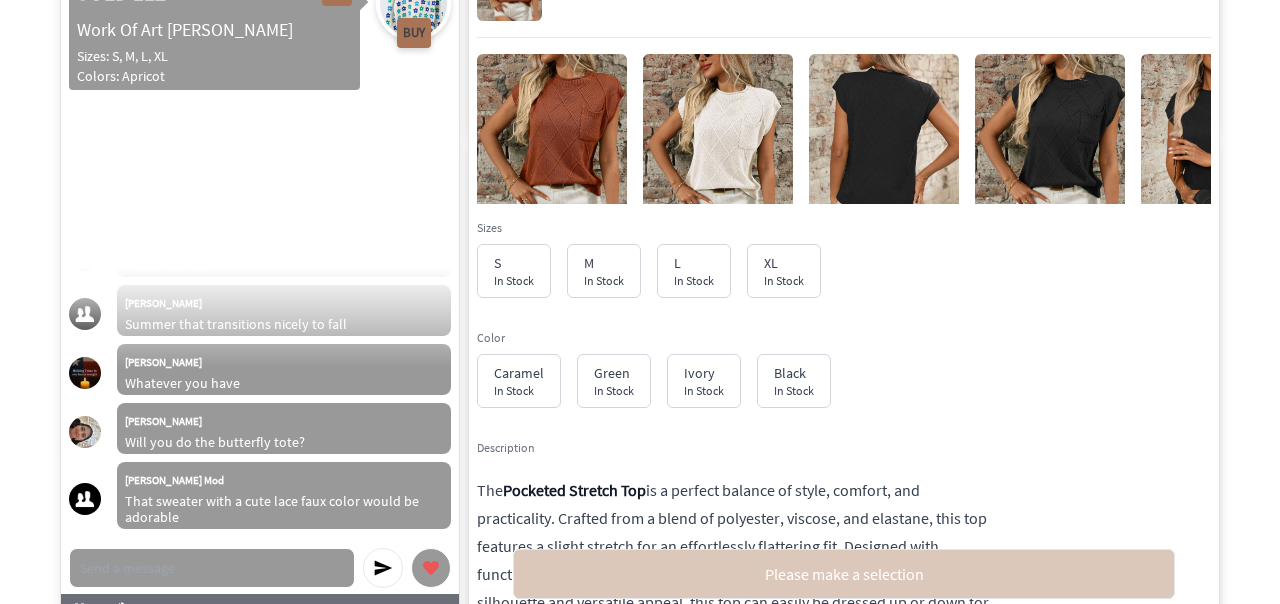 scroll, scrollTop: 374, scrollLeft: 0, axis: vertical 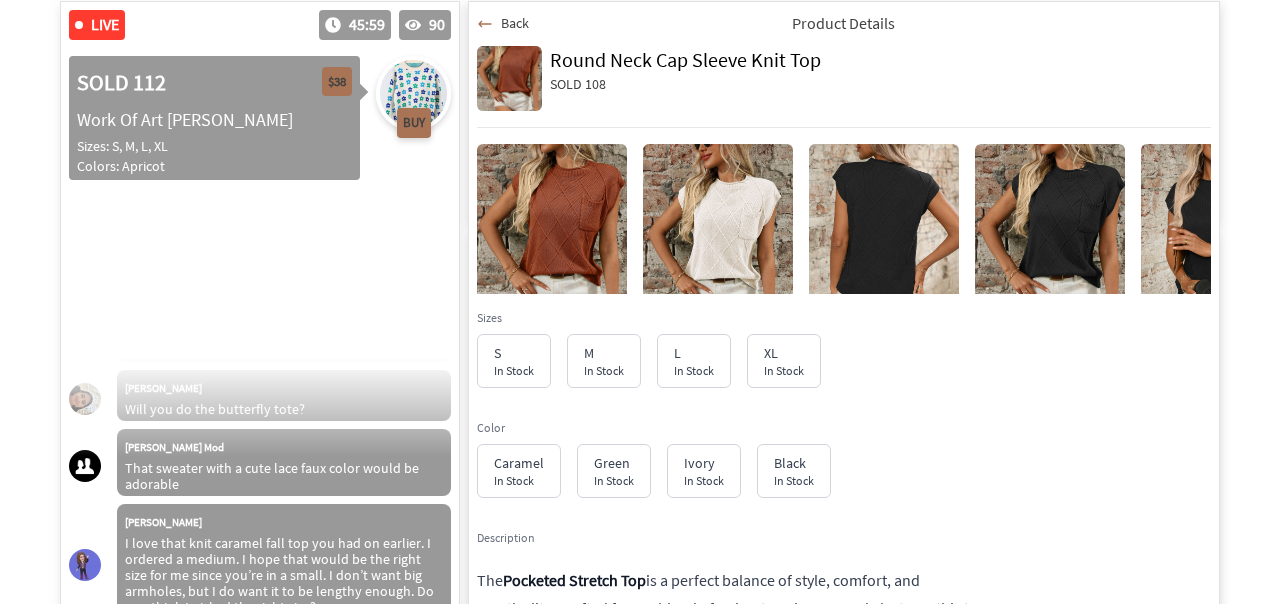 click on "Back" at bounding box center (515, 23) 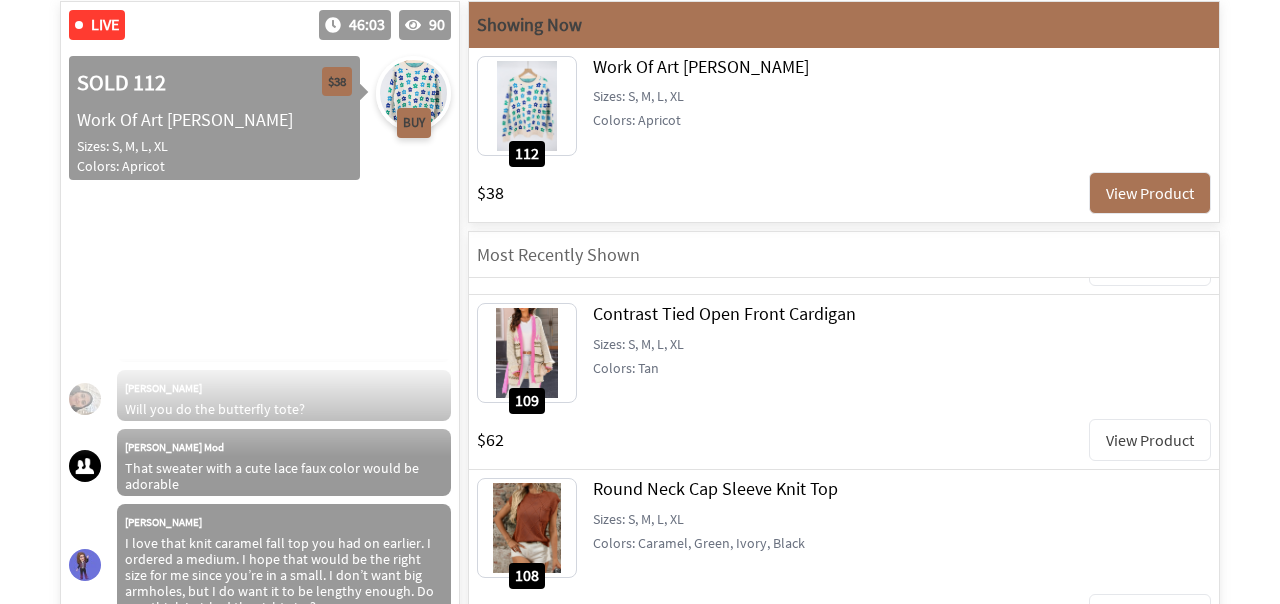 scroll, scrollTop: 433, scrollLeft: 0, axis: vertical 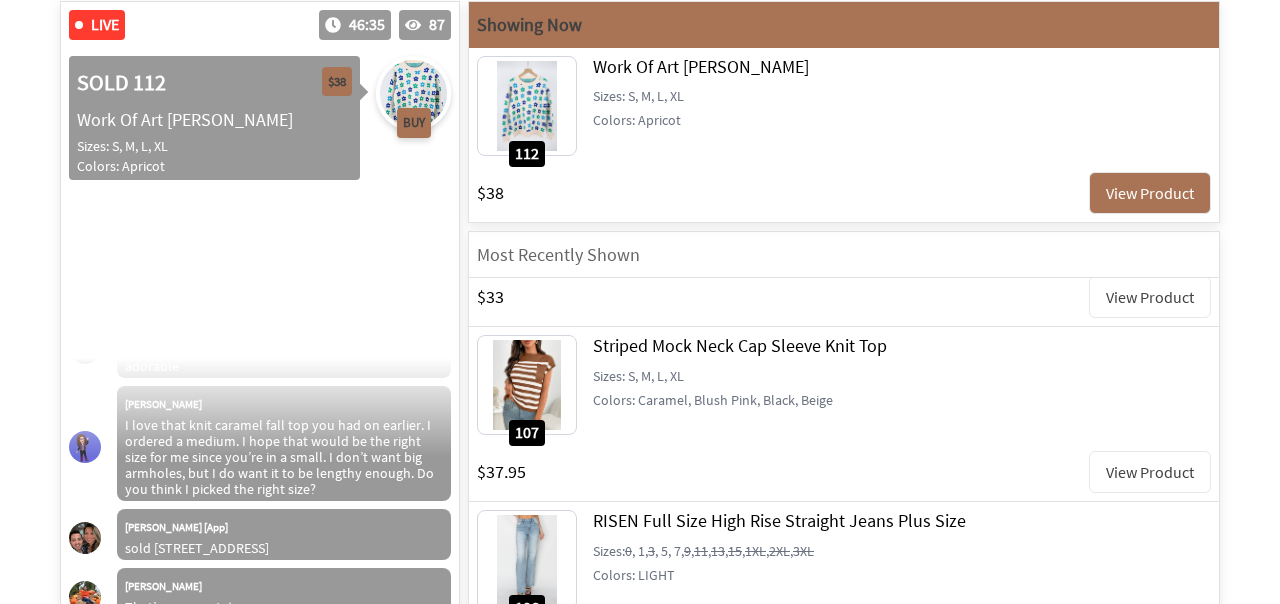 click on "View Product" at bounding box center [1150, 472] 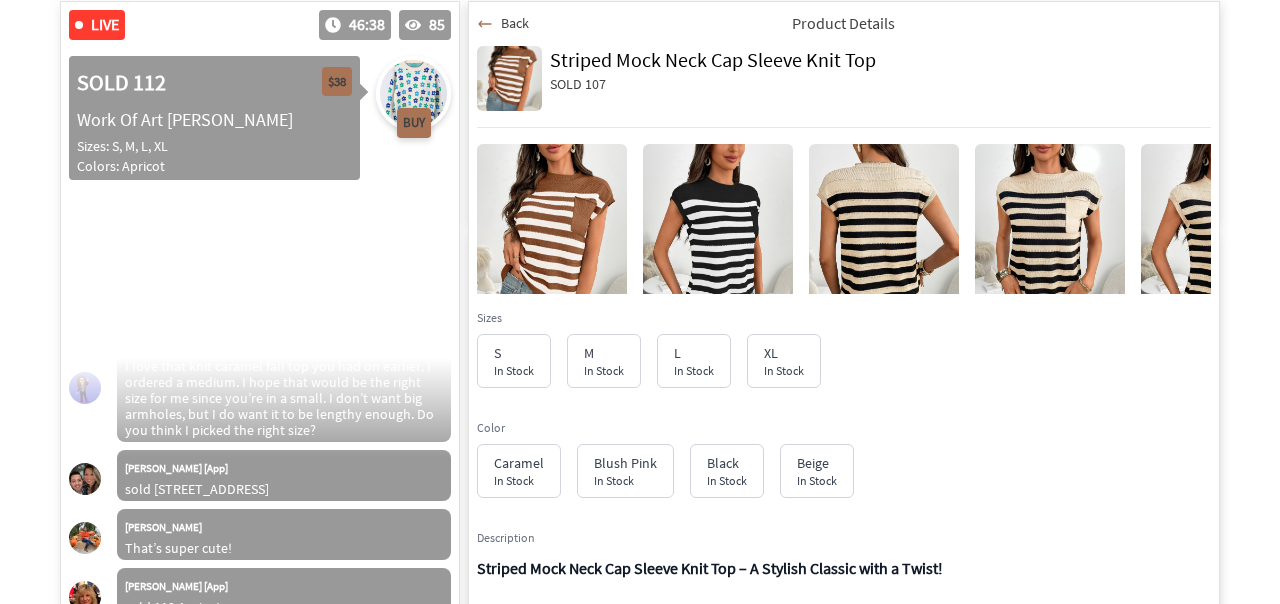 scroll, scrollTop: 626, scrollLeft: 0, axis: vertical 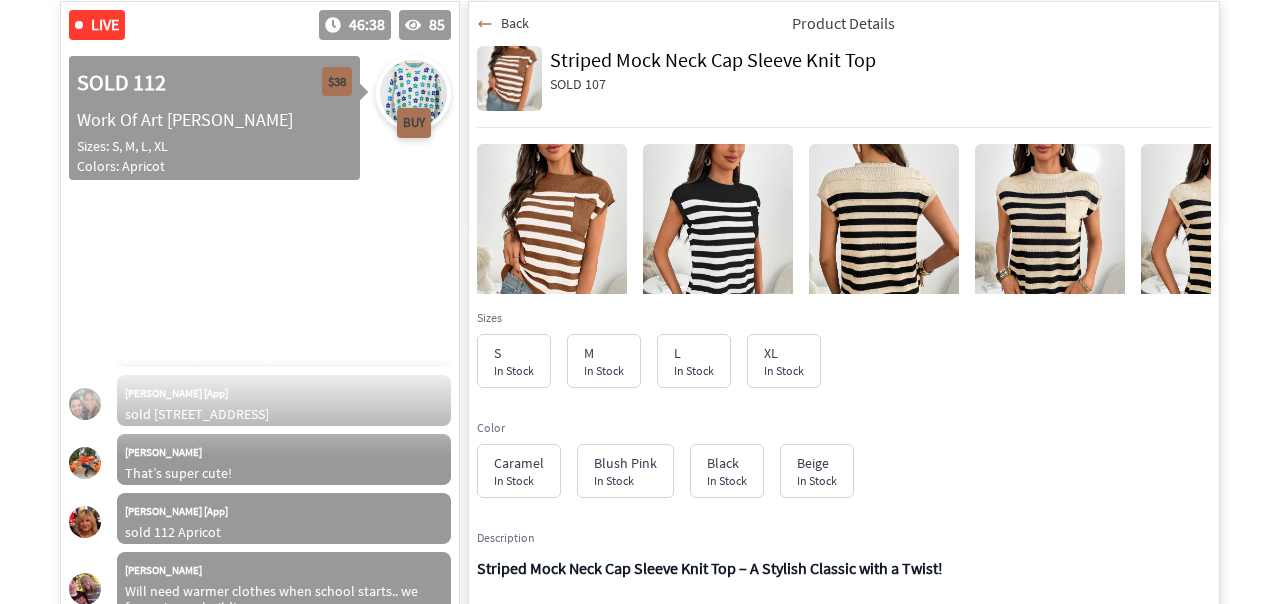 click at bounding box center (552, 244) 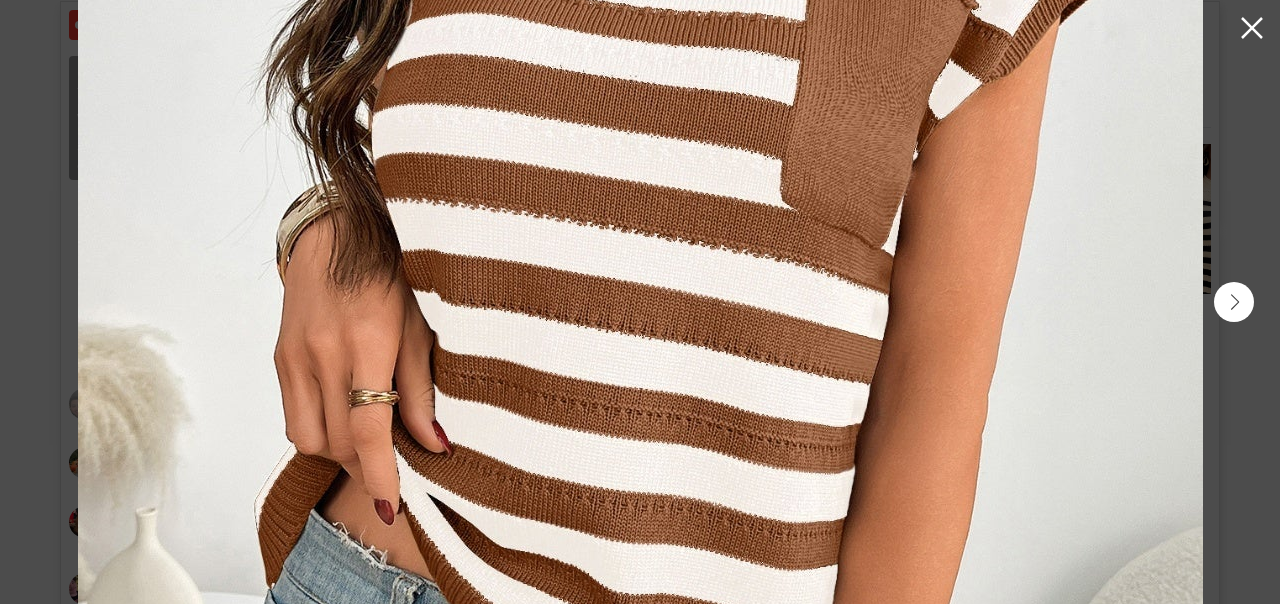 click at bounding box center (1234, 302) 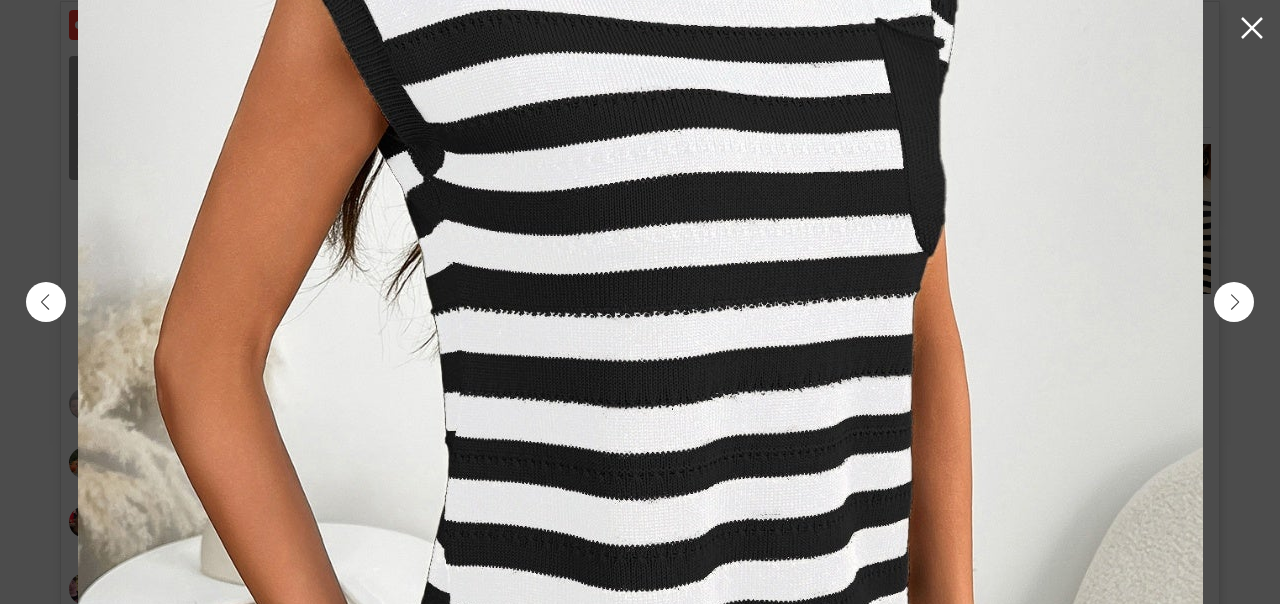 click at bounding box center (1234, 302) 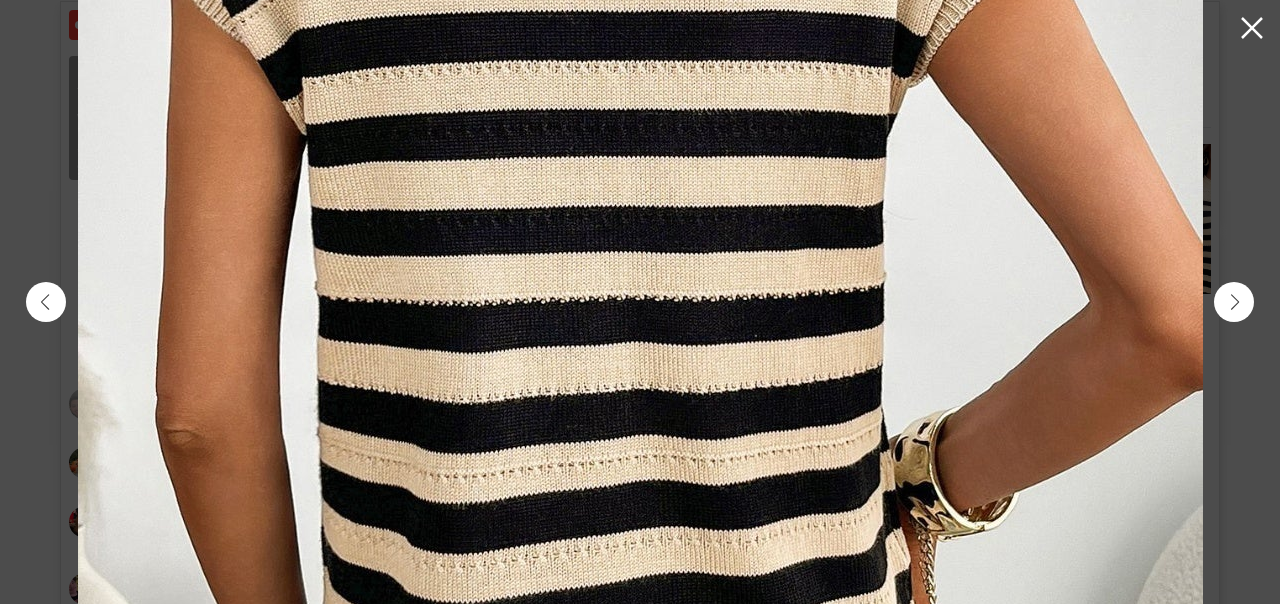 scroll, scrollTop: 685, scrollLeft: 0, axis: vertical 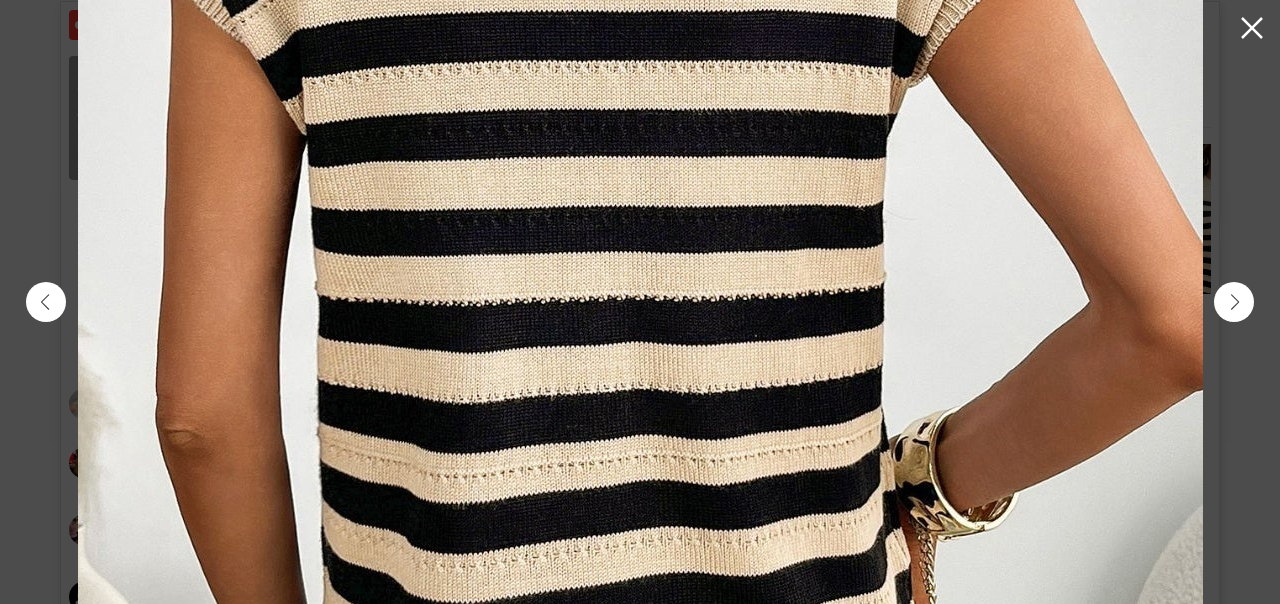 click at bounding box center (1234, 302) 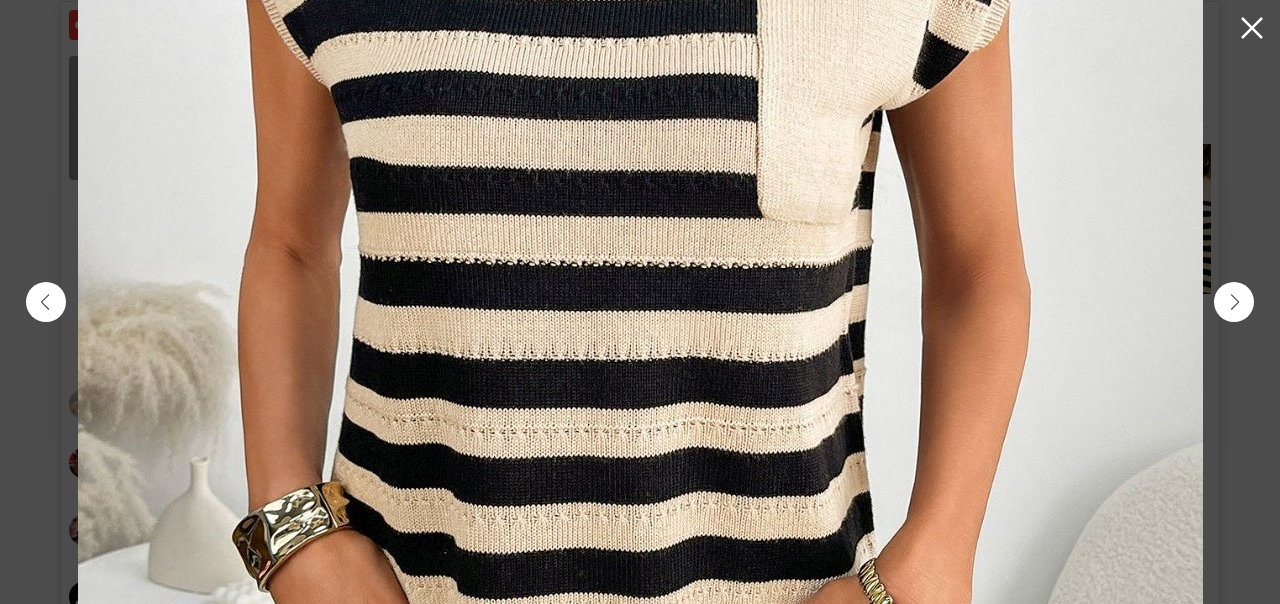 scroll, scrollTop: 744, scrollLeft: 0, axis: vertical 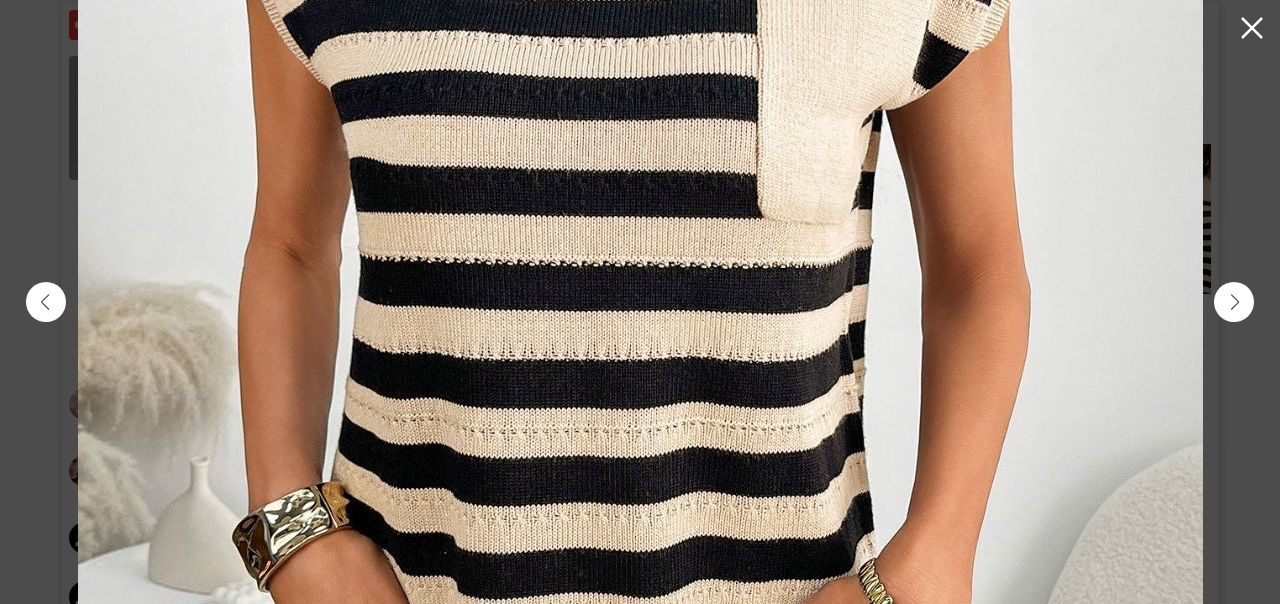 click at bounding box center (1234, 302) 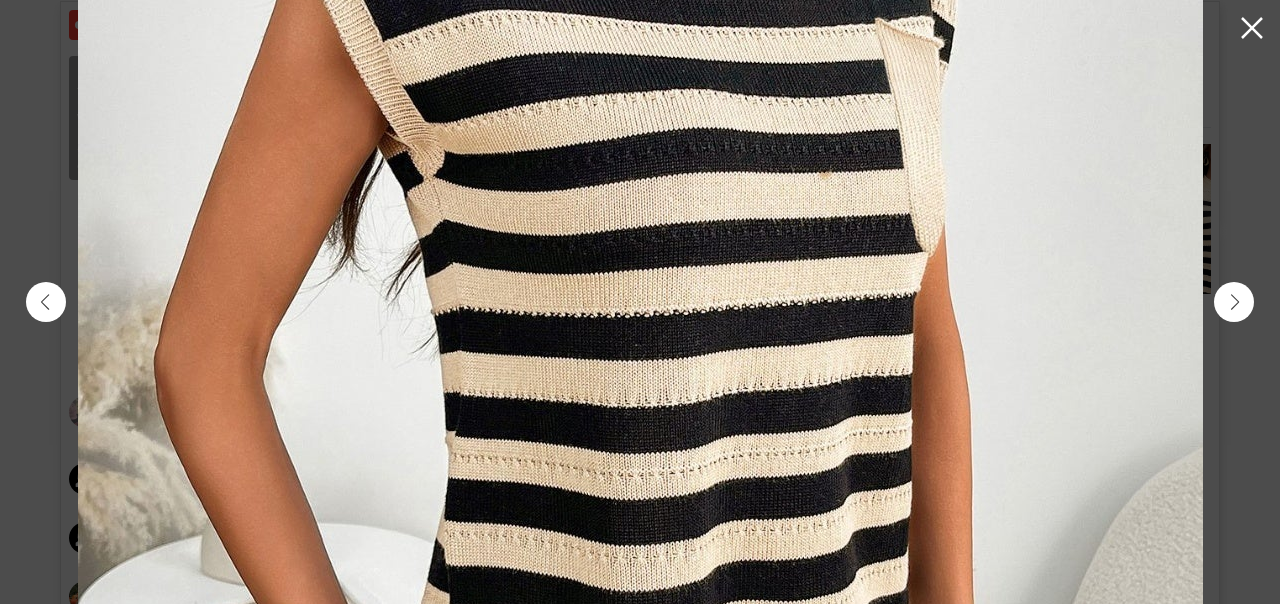 scroll, scrollTop: 862, scrollLeft: 0, axis: vertical 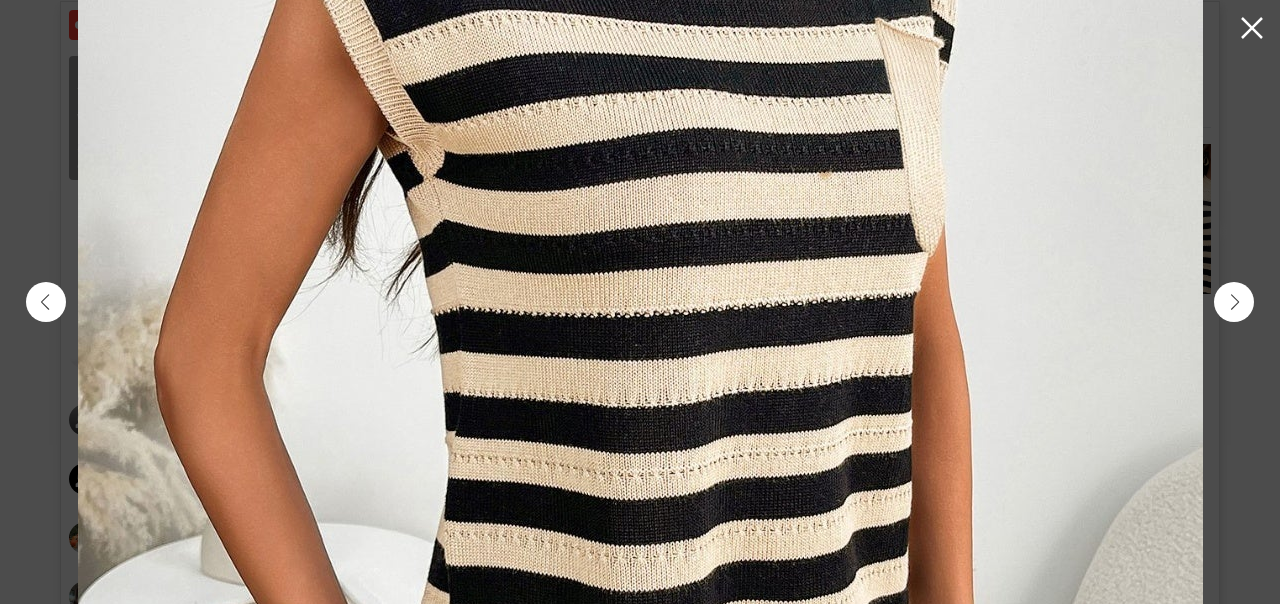click at bounding box center [1234, 302] 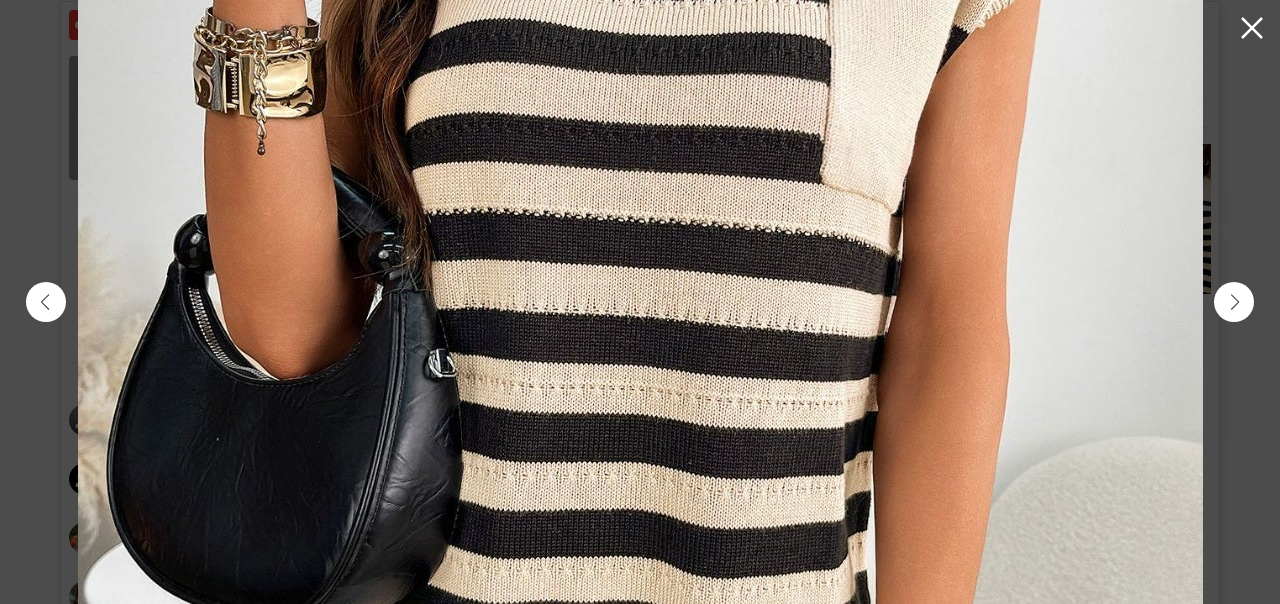 click 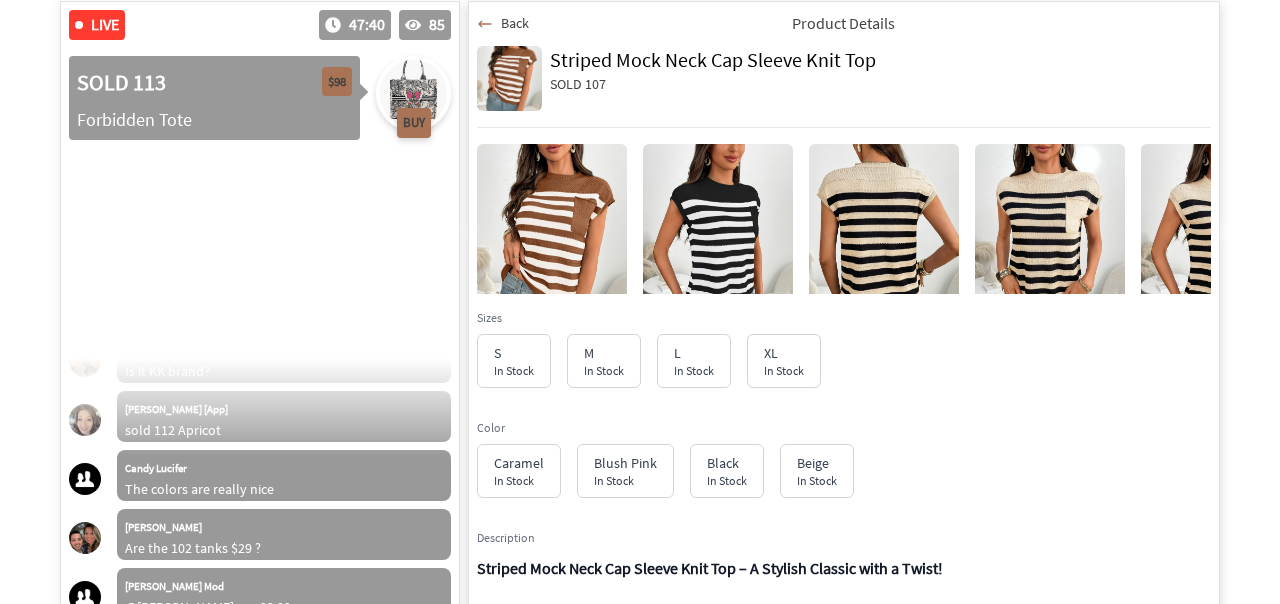 scroll, scrollTop: 1098, scrollLeft: 0, axis: vertical 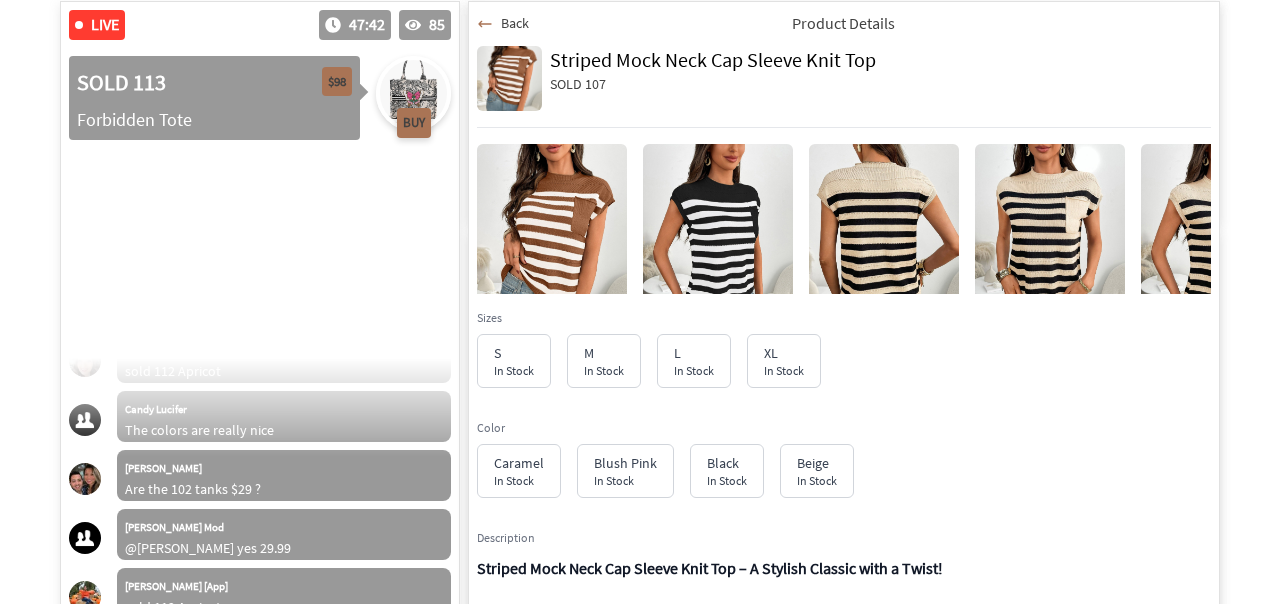 click on "Back" at bounding box center (515, 23) 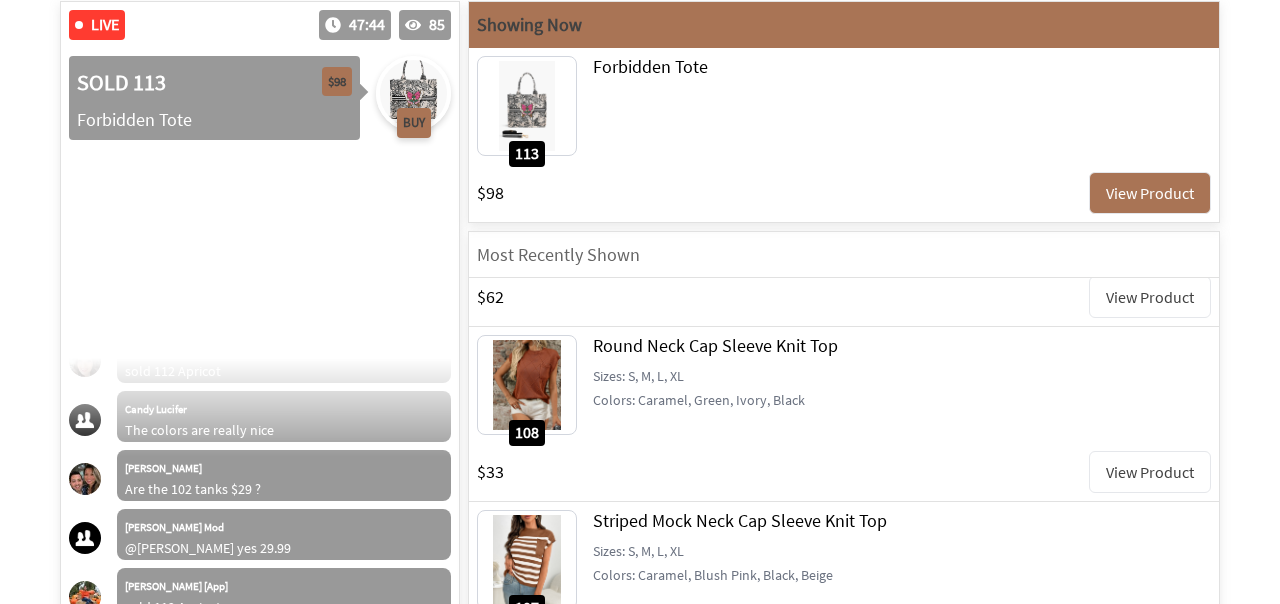 scroll, scrollTop: 778, scrollLeft: 0, axis: vertical 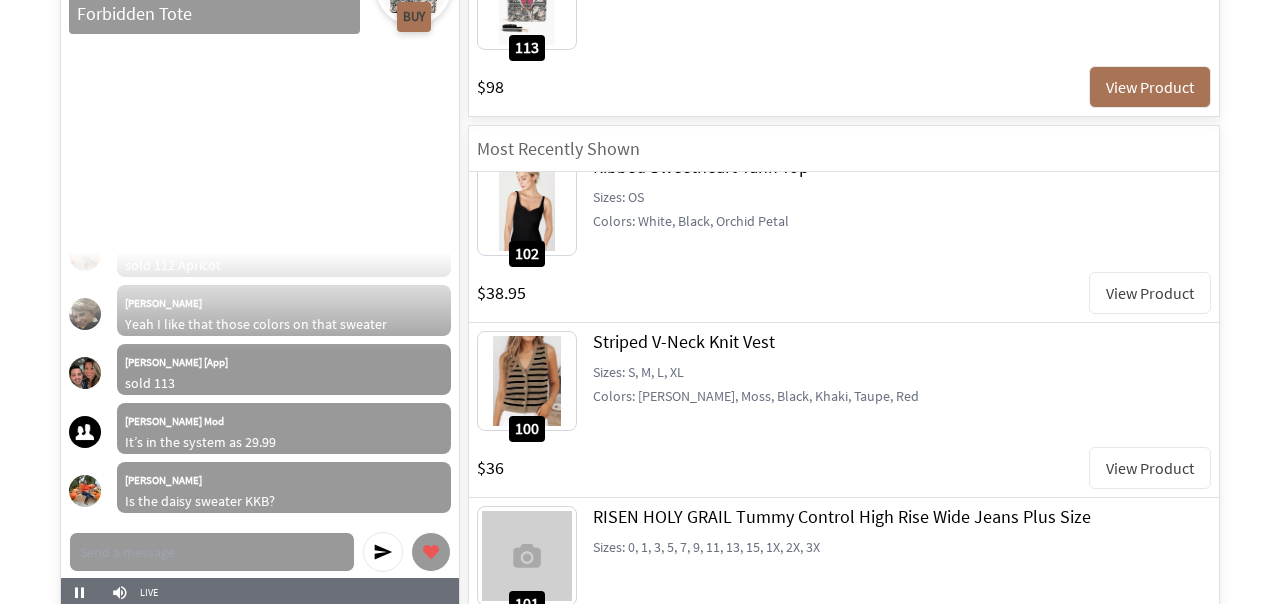 click on "View Product" at bounding box center (1150, 293) 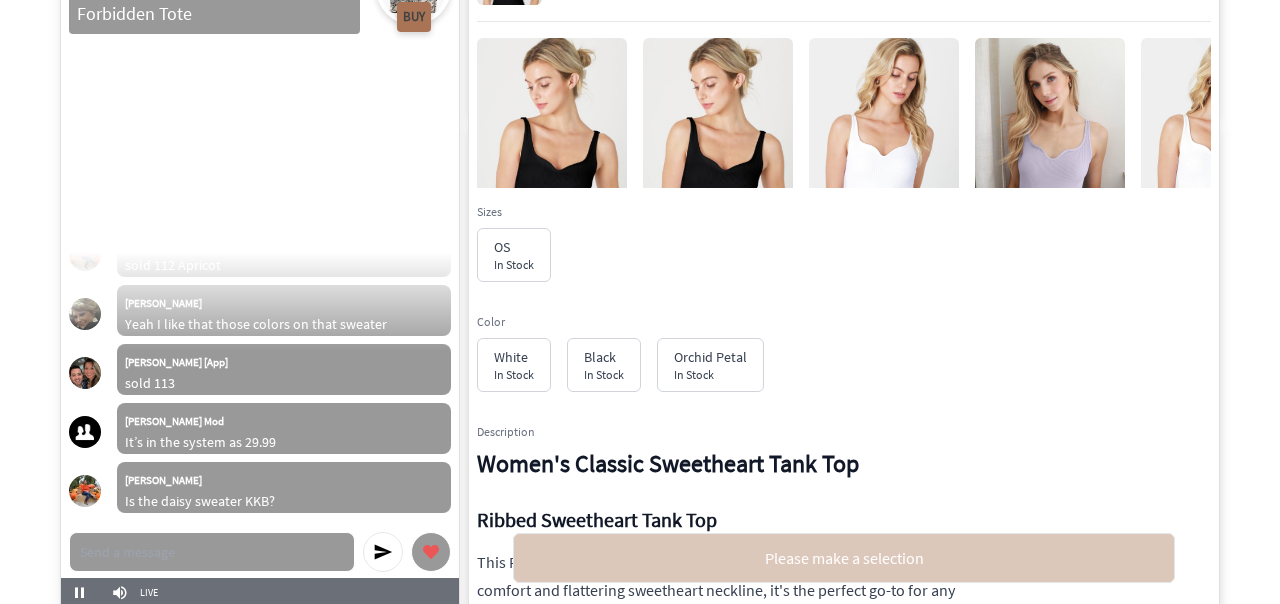 click at bounding box center [884, 150] 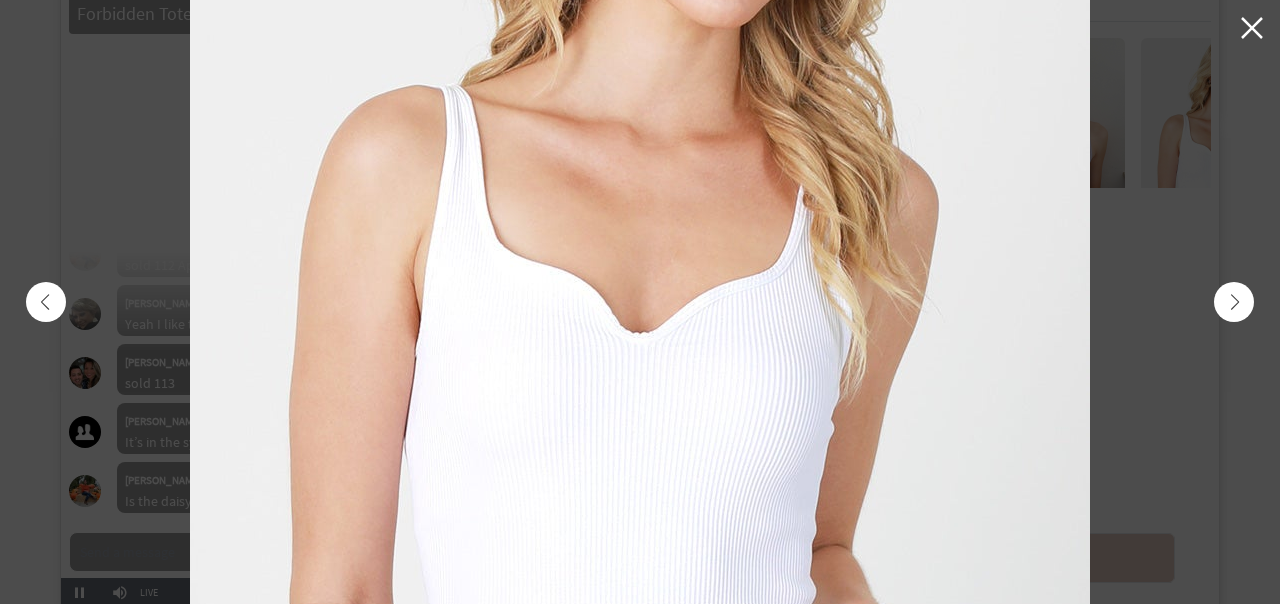 click at bounding box center (1234, 302) 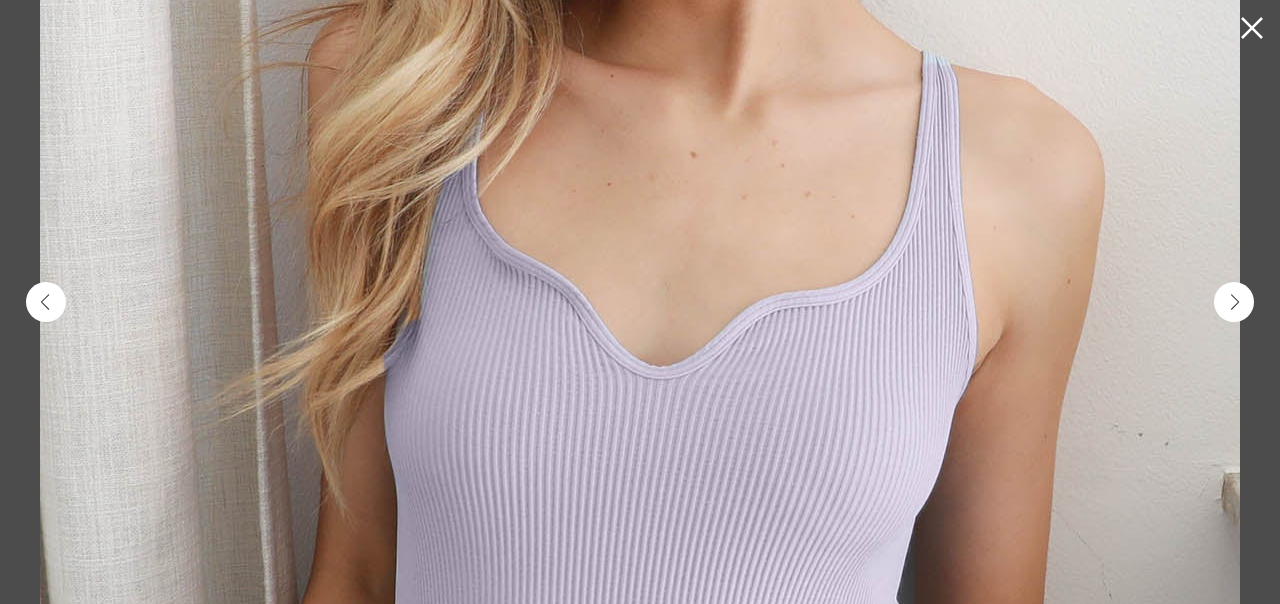 click 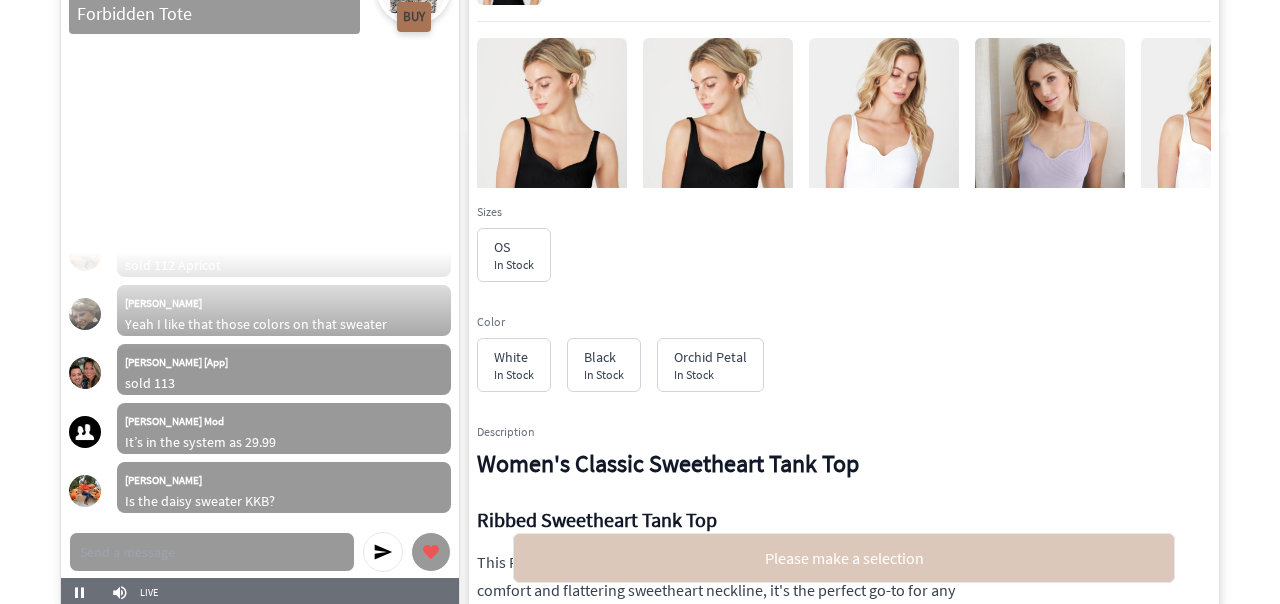 scroll, scrollTop: 417, scrollLeft: 0, axis: vertical 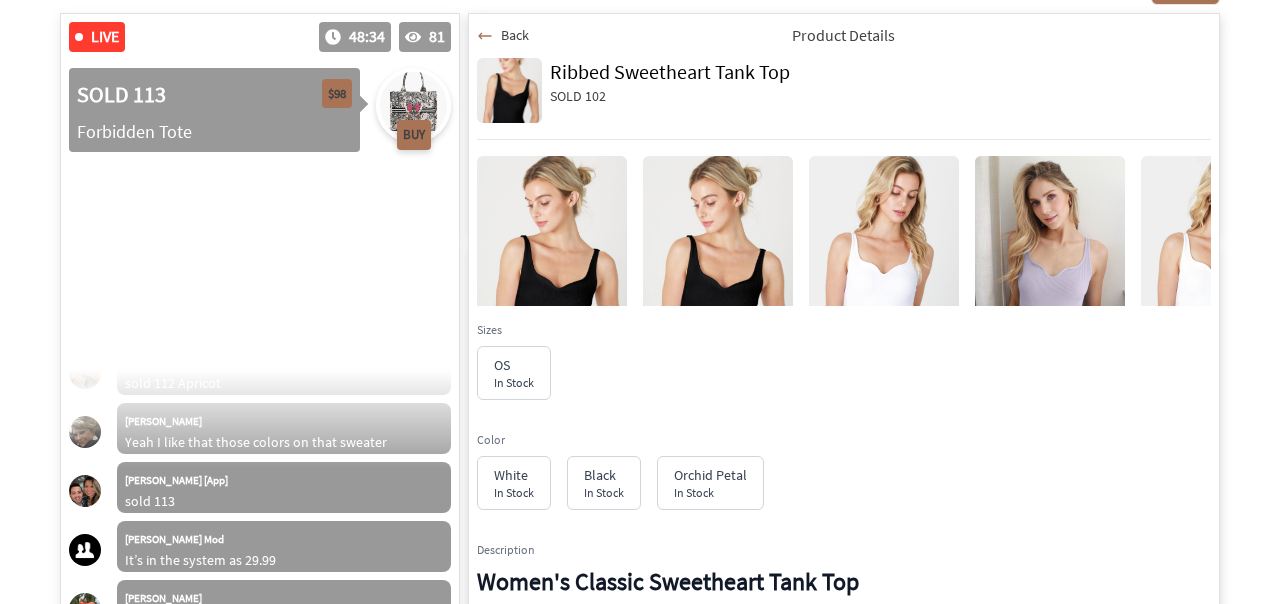 click on "Back" at bounding box center [515, 35] 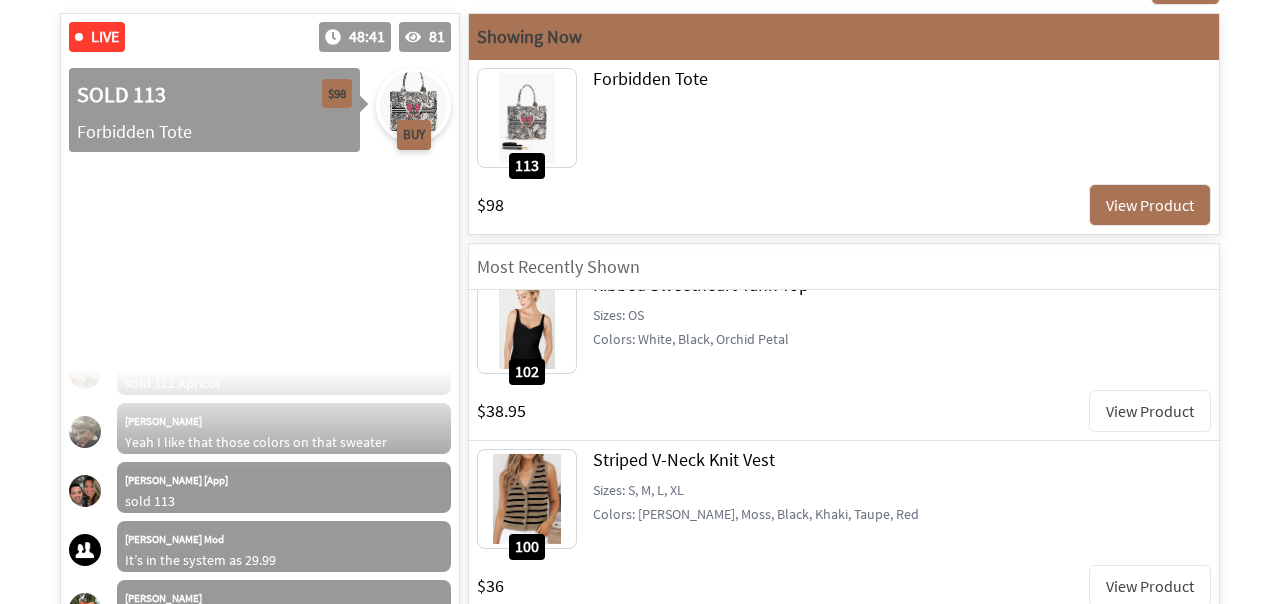 scroll, scrollTop: 1393, scrollLeft: 0, axis: vertical 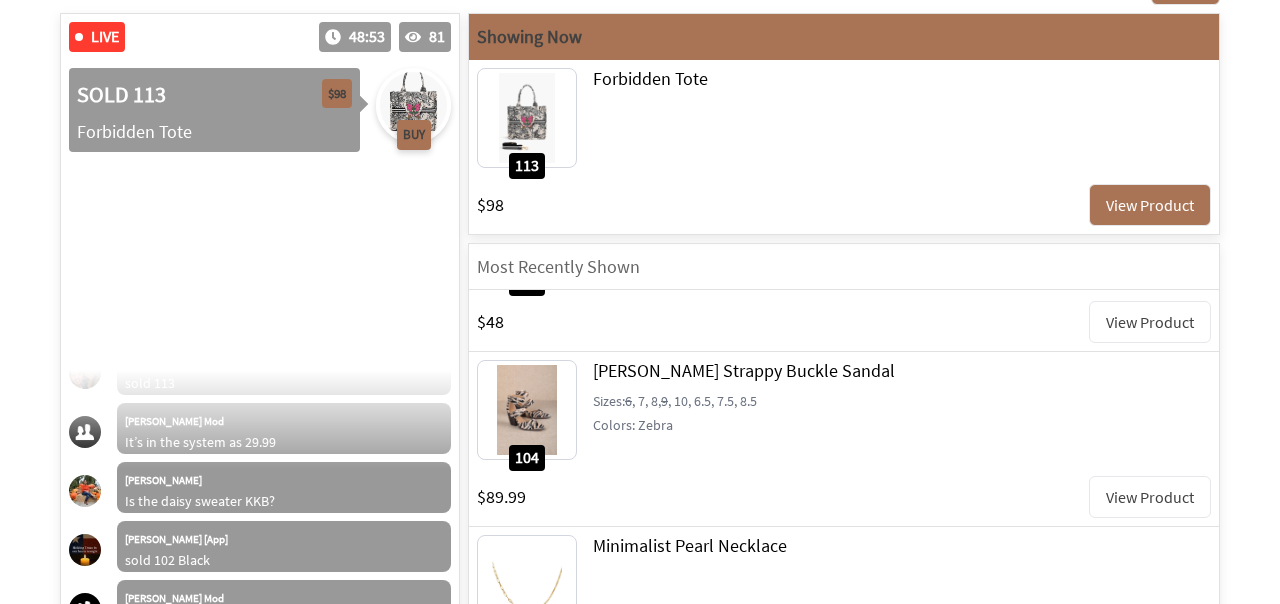 click on "View Product" at bounding box center [1150, 497] 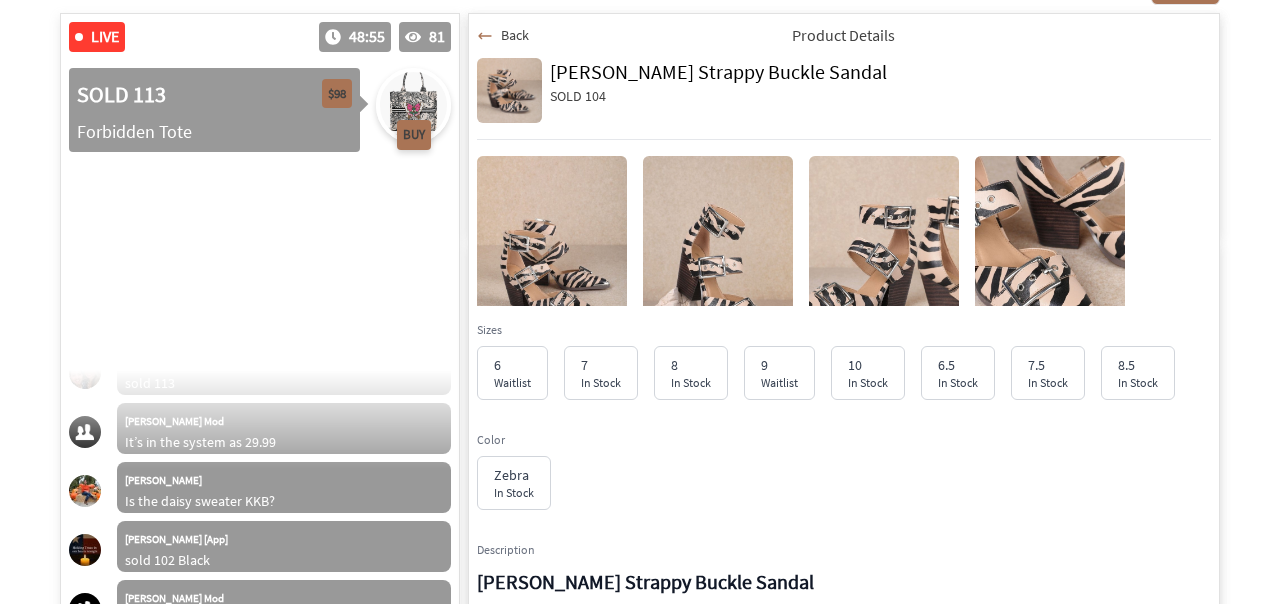 click at bounding box center (718, 268) 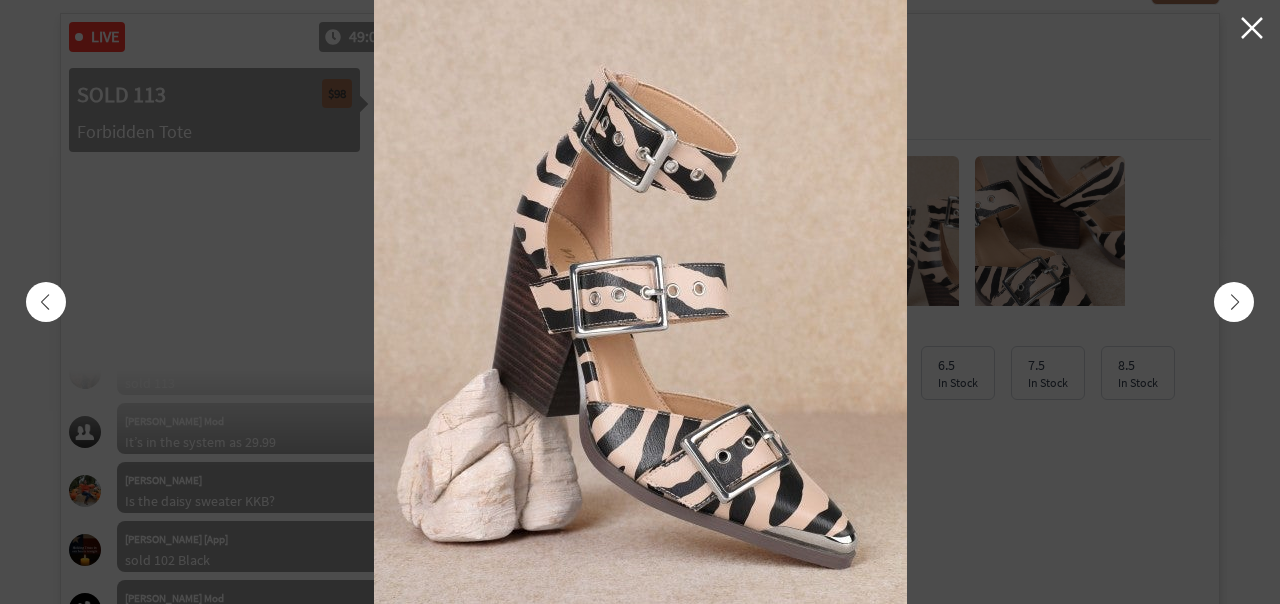 click 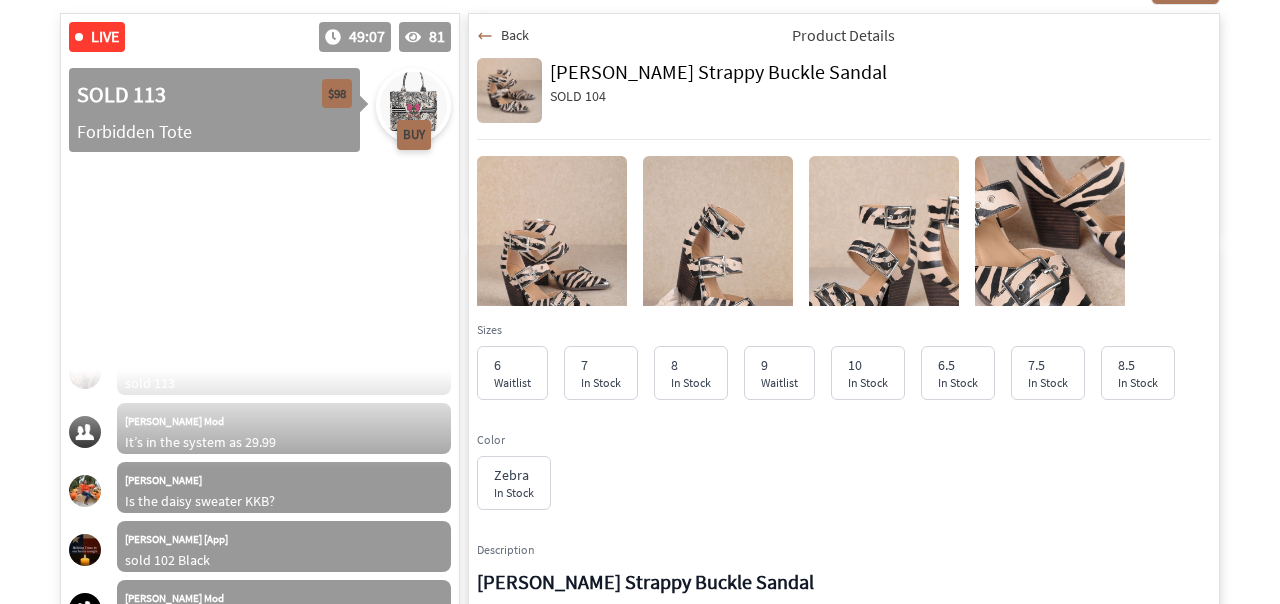 click on "Back" at bounding box center (515, 35) 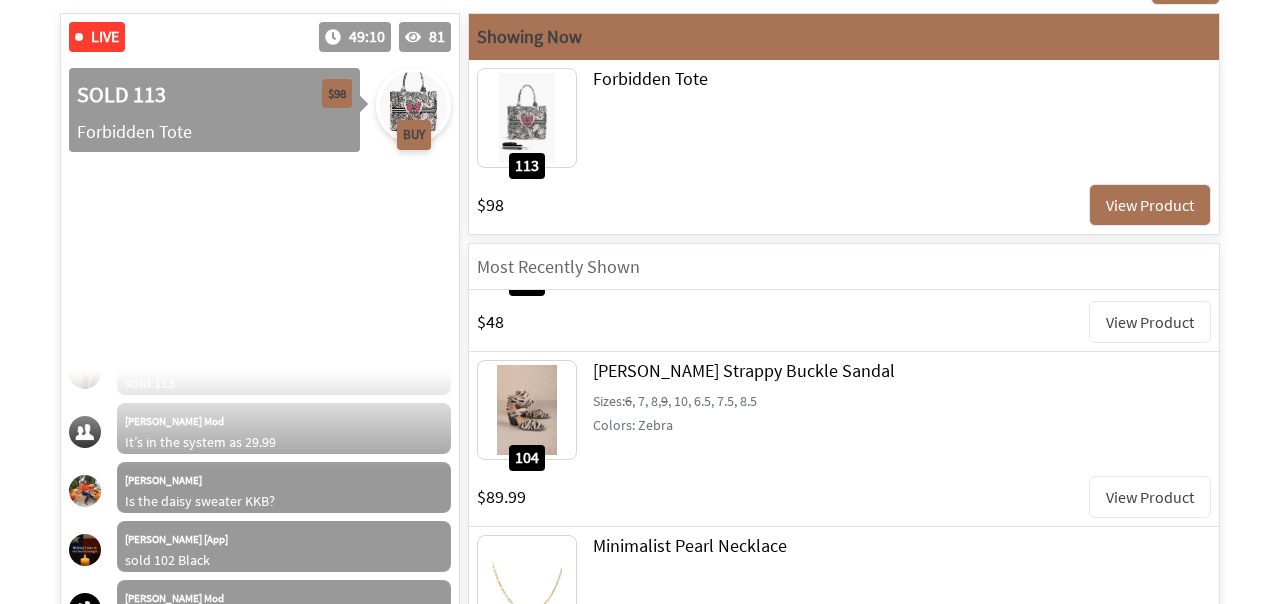 scroll, scrollTop: 1198, scrollLeft: 0, axis: vertical 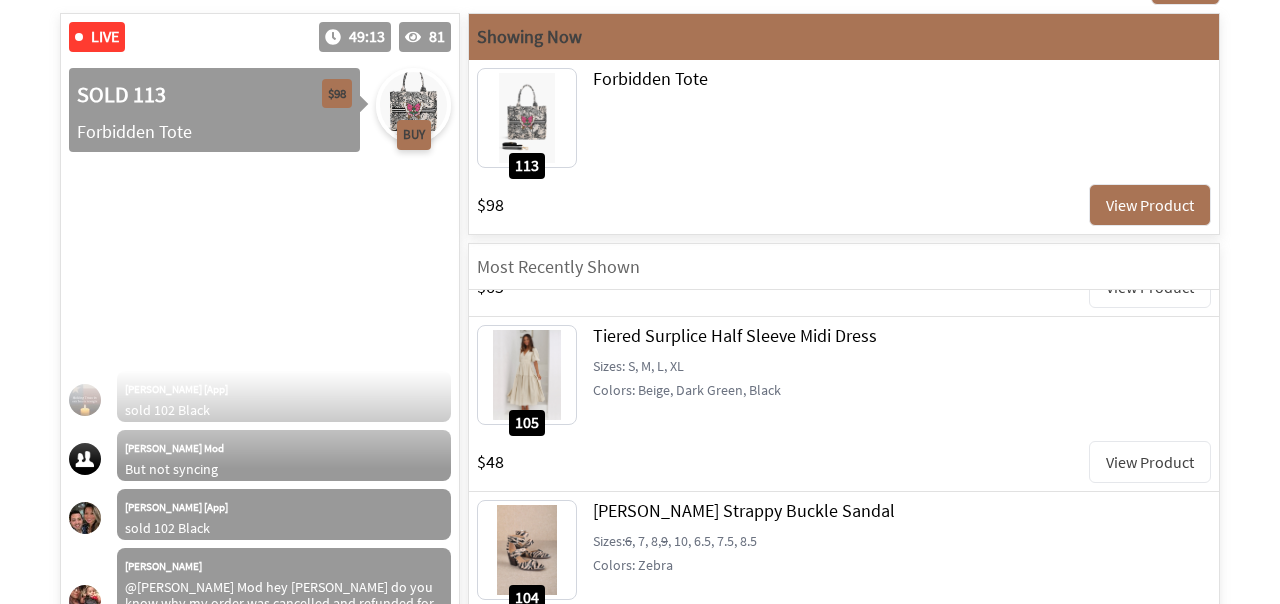 click on "View Product" at bounding box center [1150, 462] 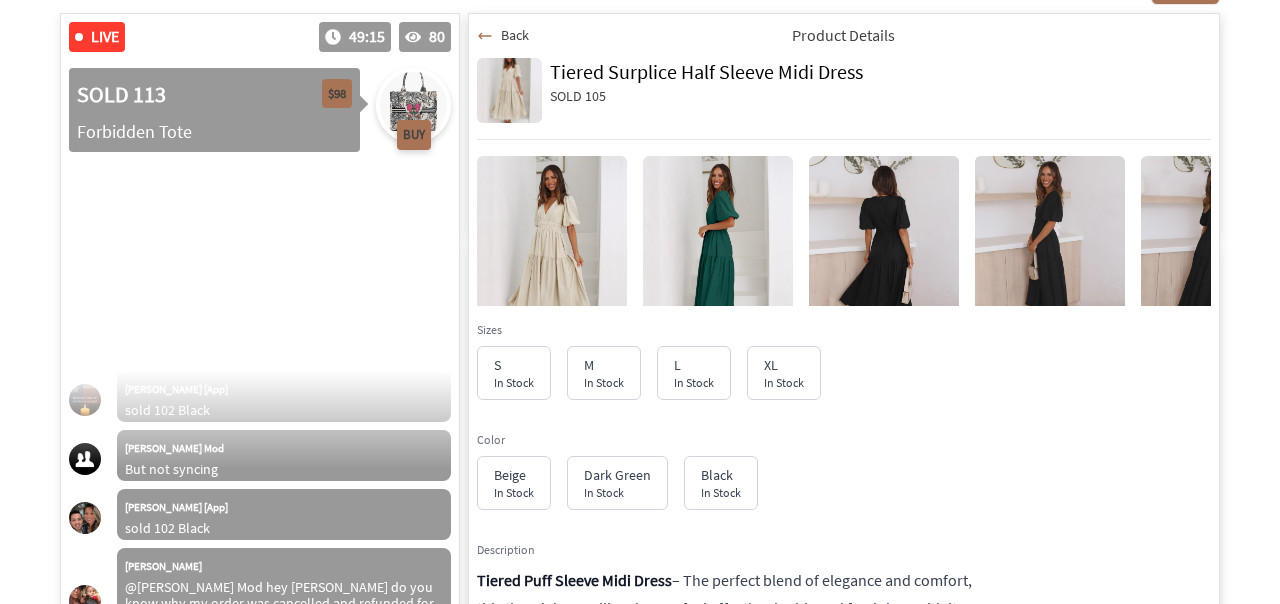 click at bounding box center [552, 256] 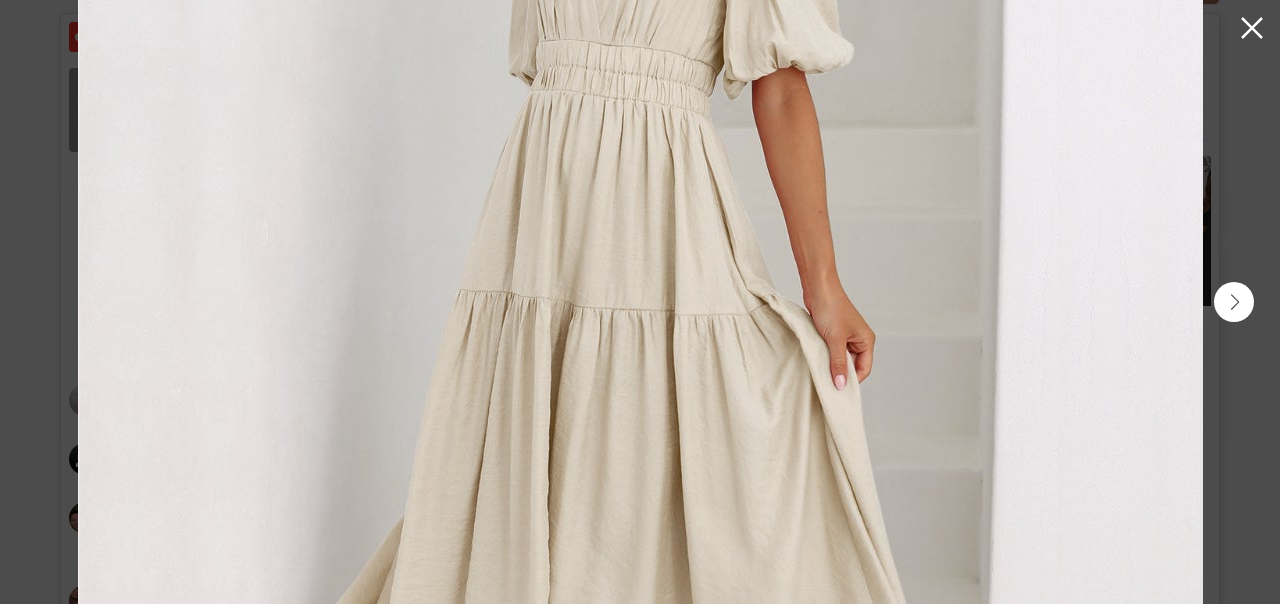 click at bounding box center [1234, 302] 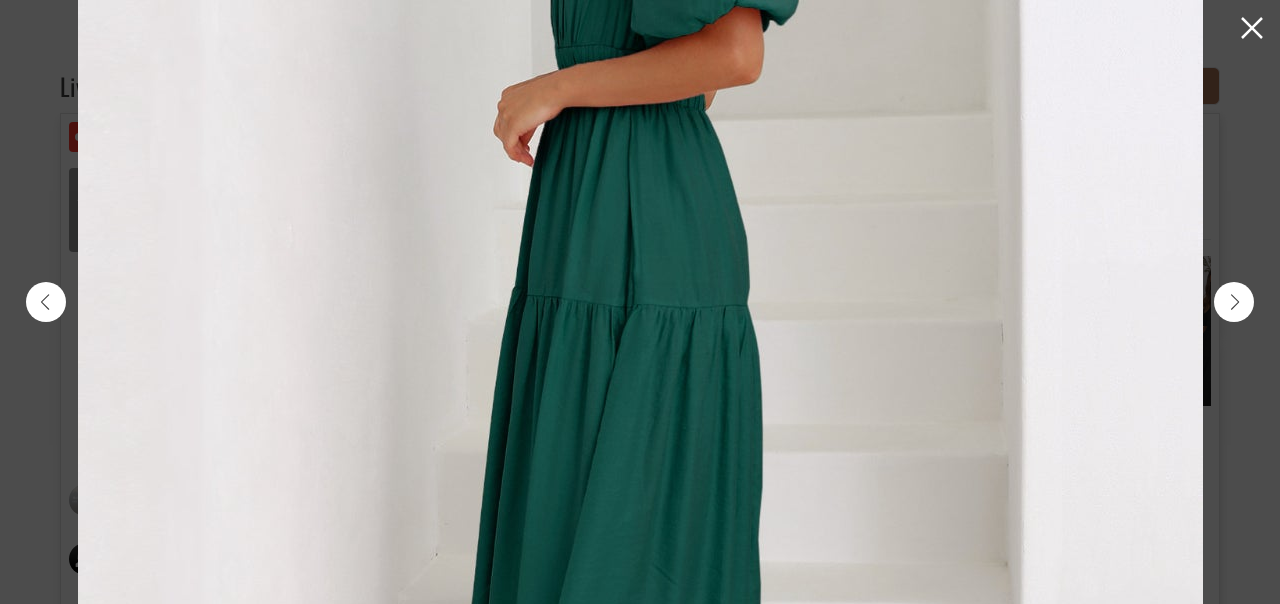 scroll, scrollTop: 287, scrollLeft: 0, axis: vertical 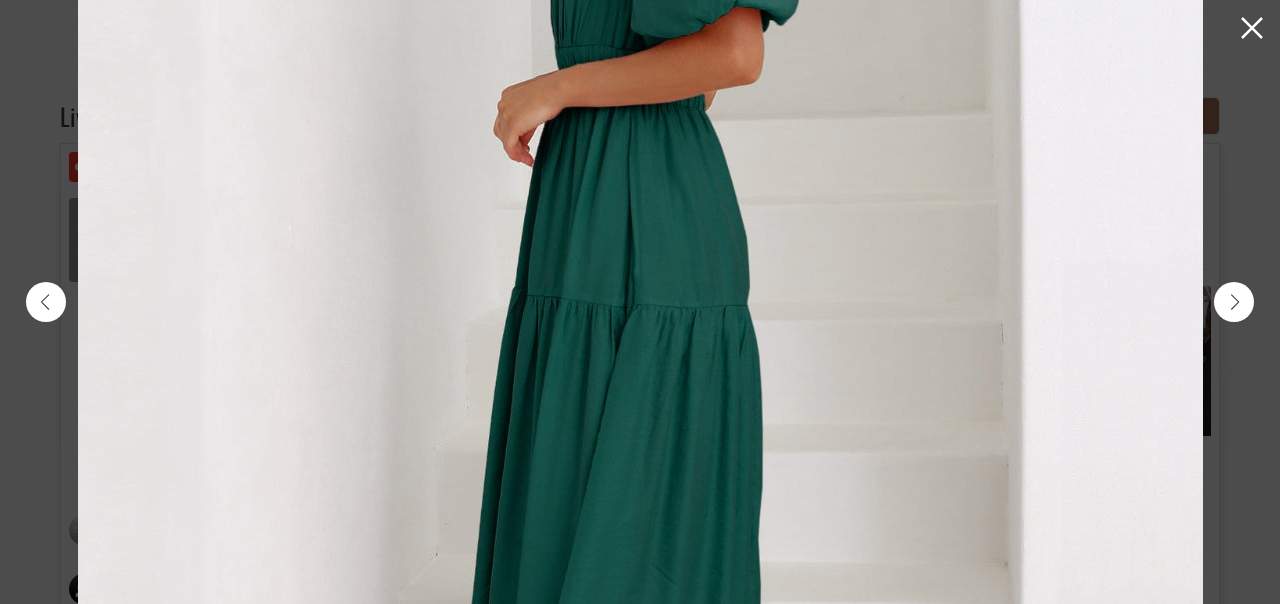 click at bounding box center [1234, 302] 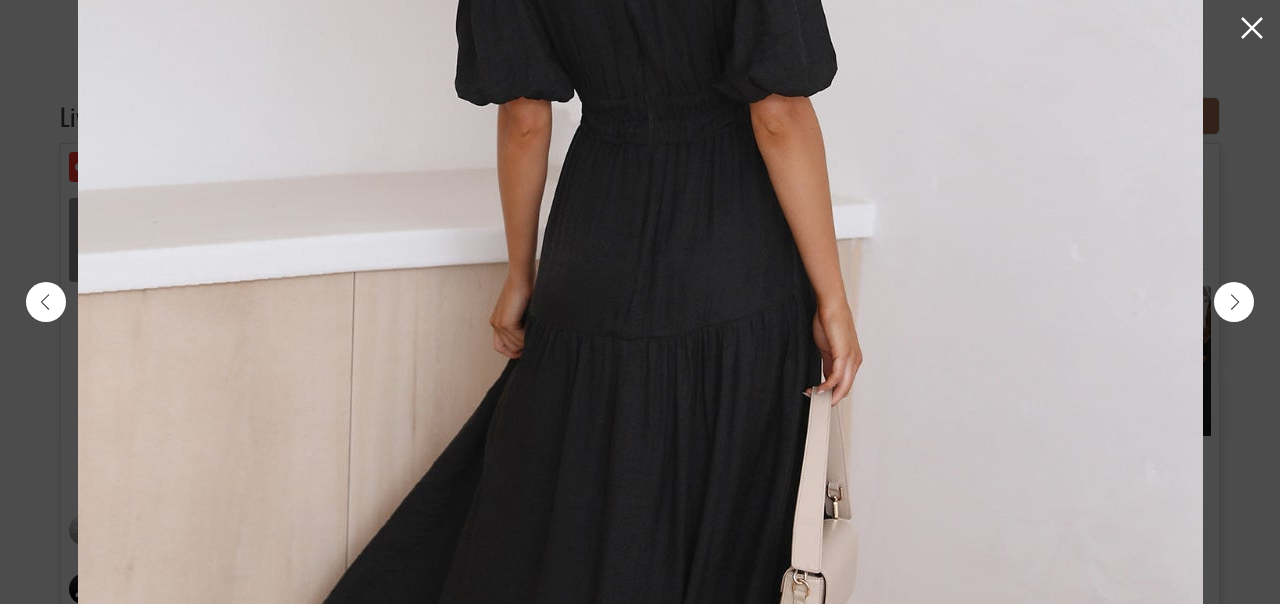 click at bounding box center (1234, 302) 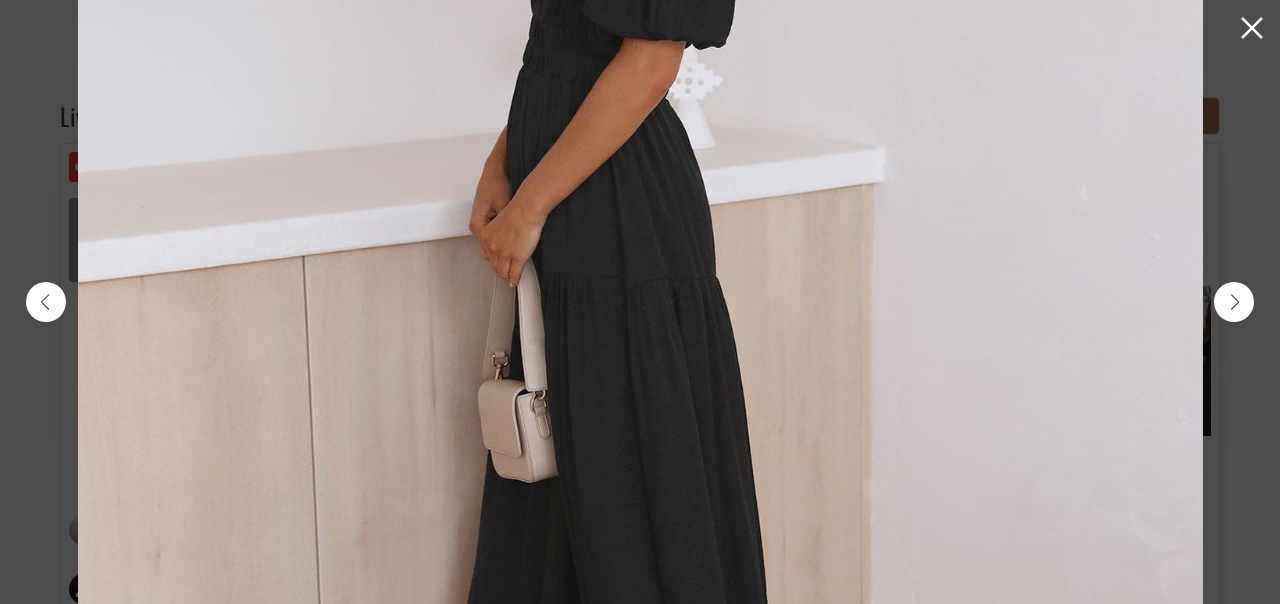 click at bounding box center [1234, 302] 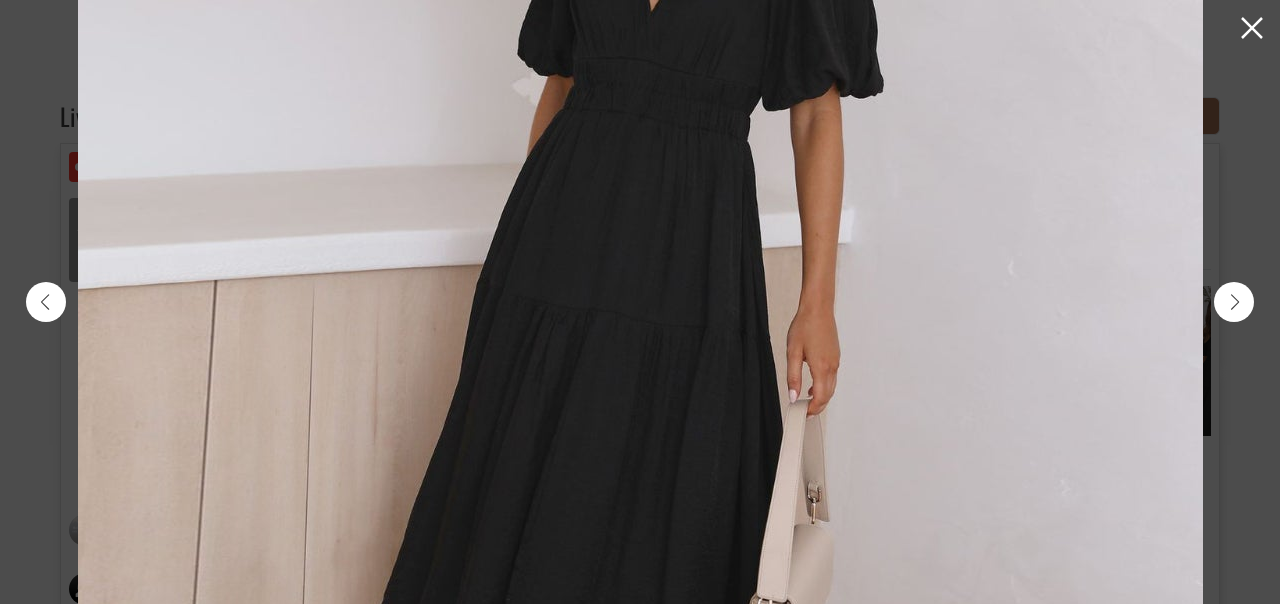 click 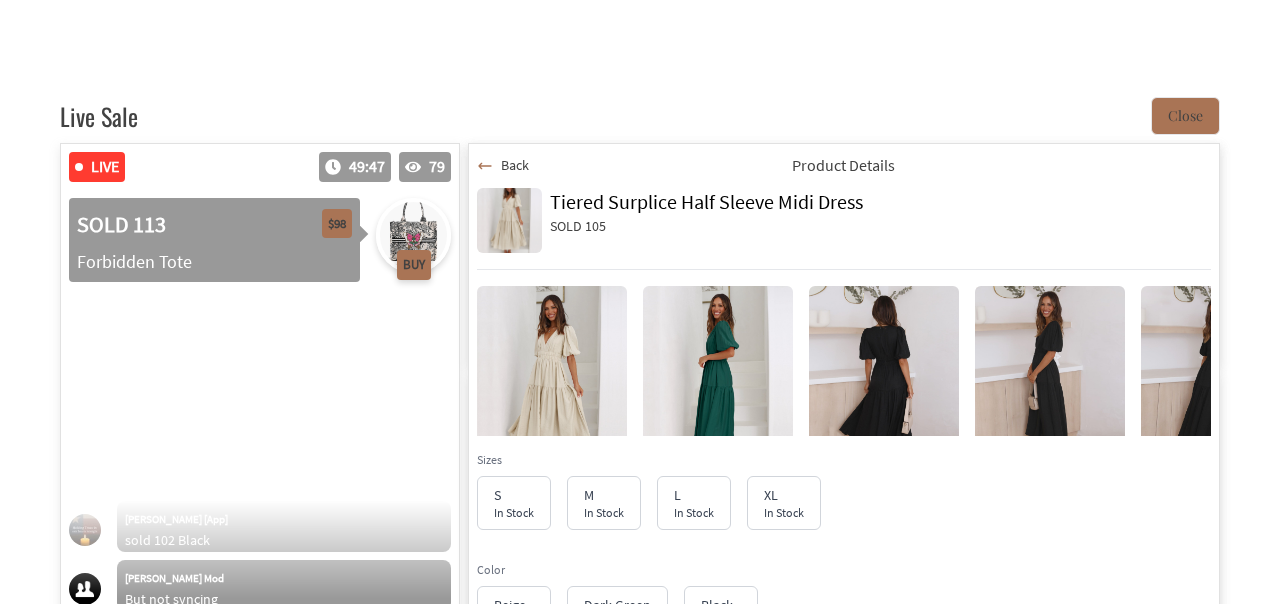 click on "Back" at bounding box center (515, 165) 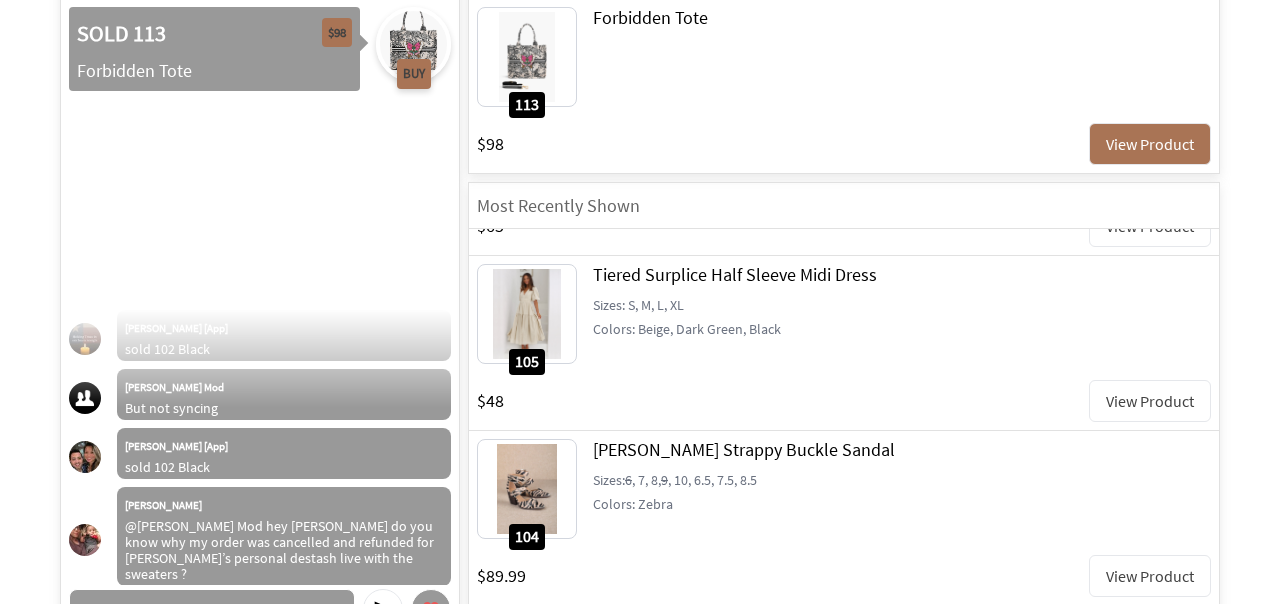 scroll, scrollTop: 503, scrollLeft: 0, axis: vertical 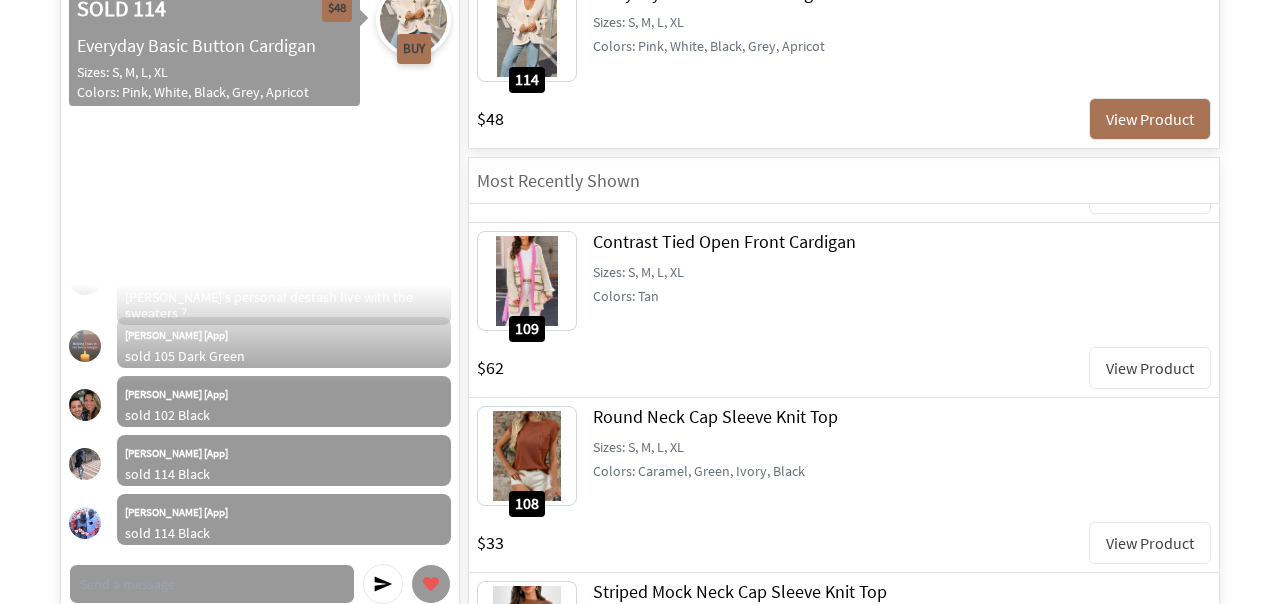 click on "View Product" at bounding box center (1150, 368) 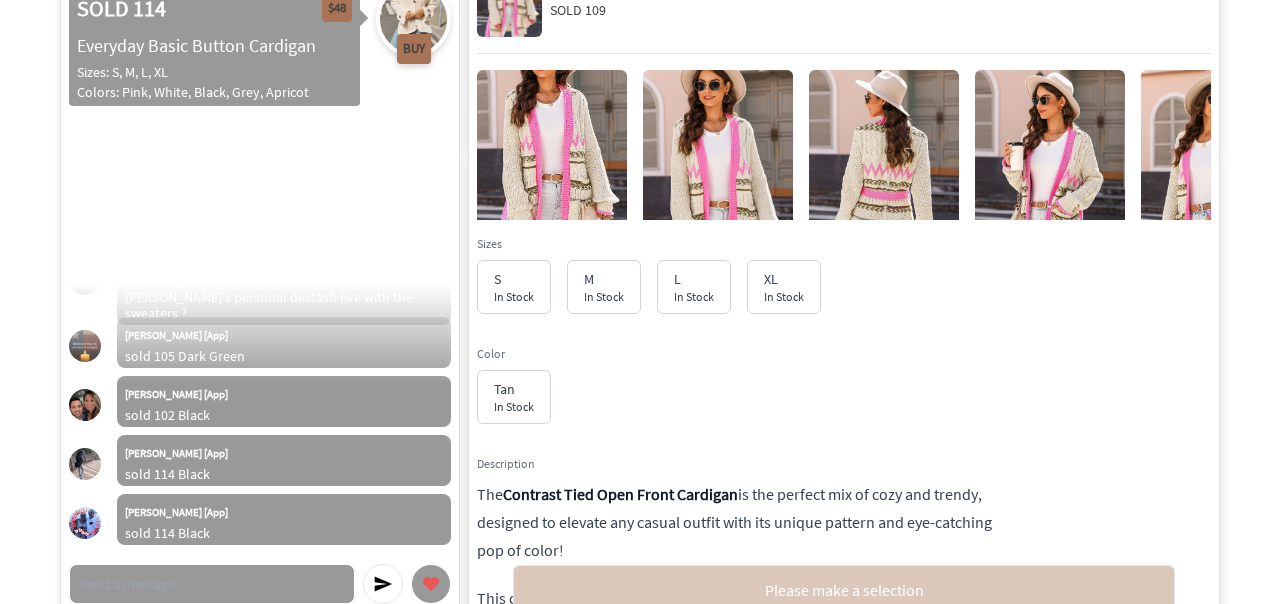 click at bounding box center [718, 182] 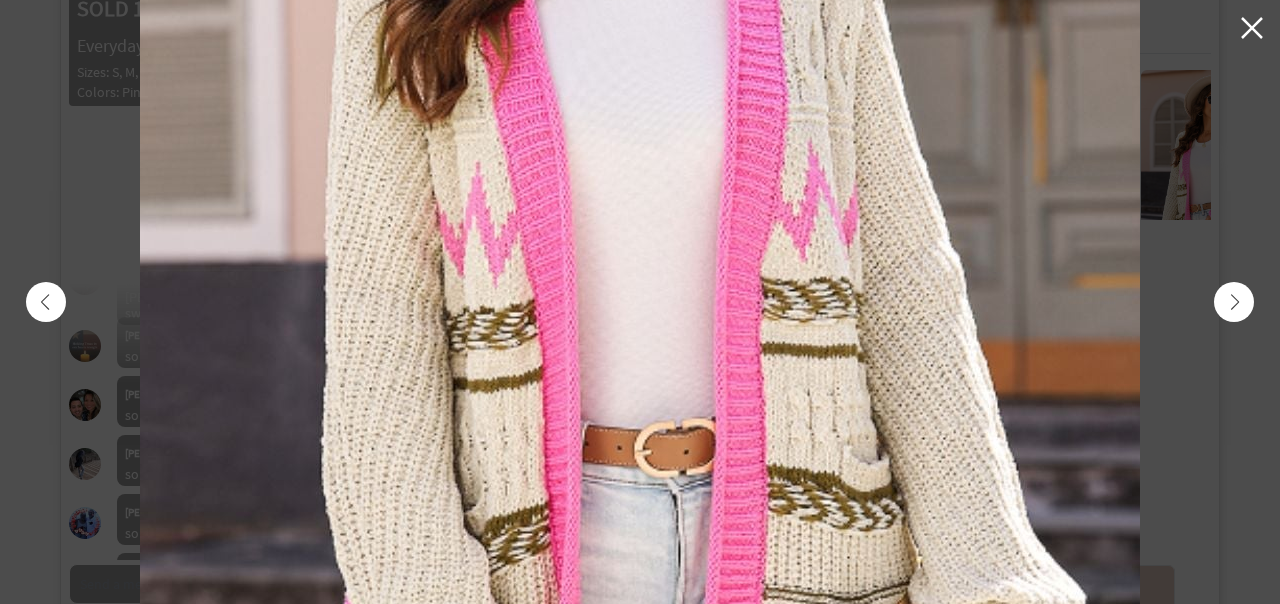 scroll, scrollTop: 1897, scrollLeft: 0, axis: vertical 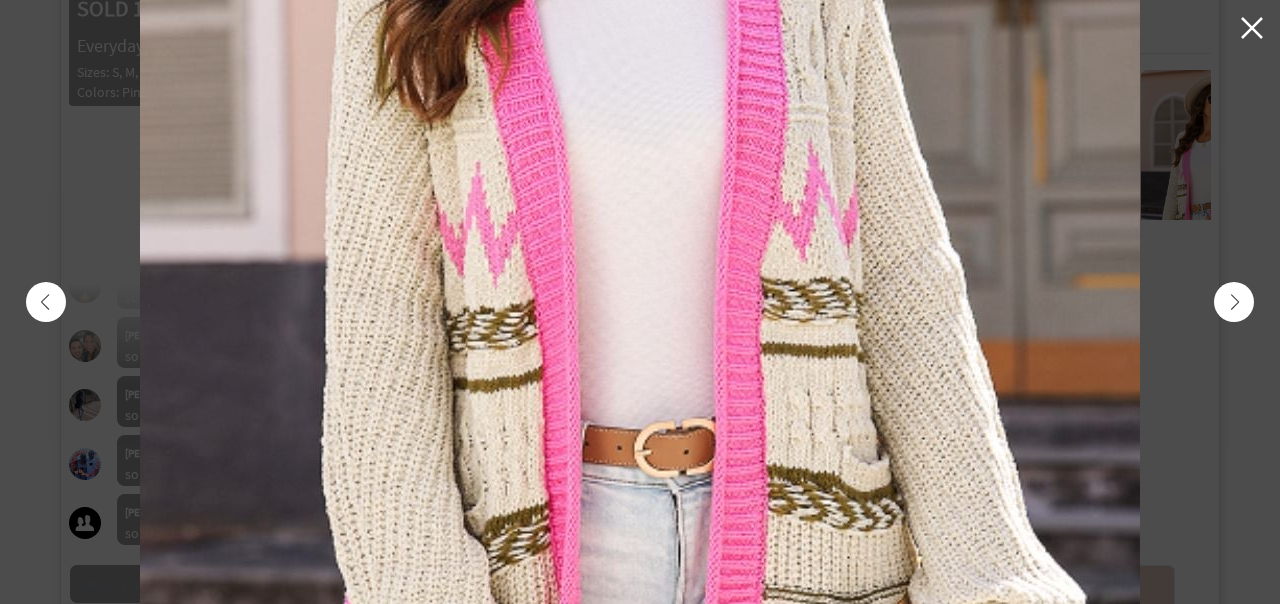 click 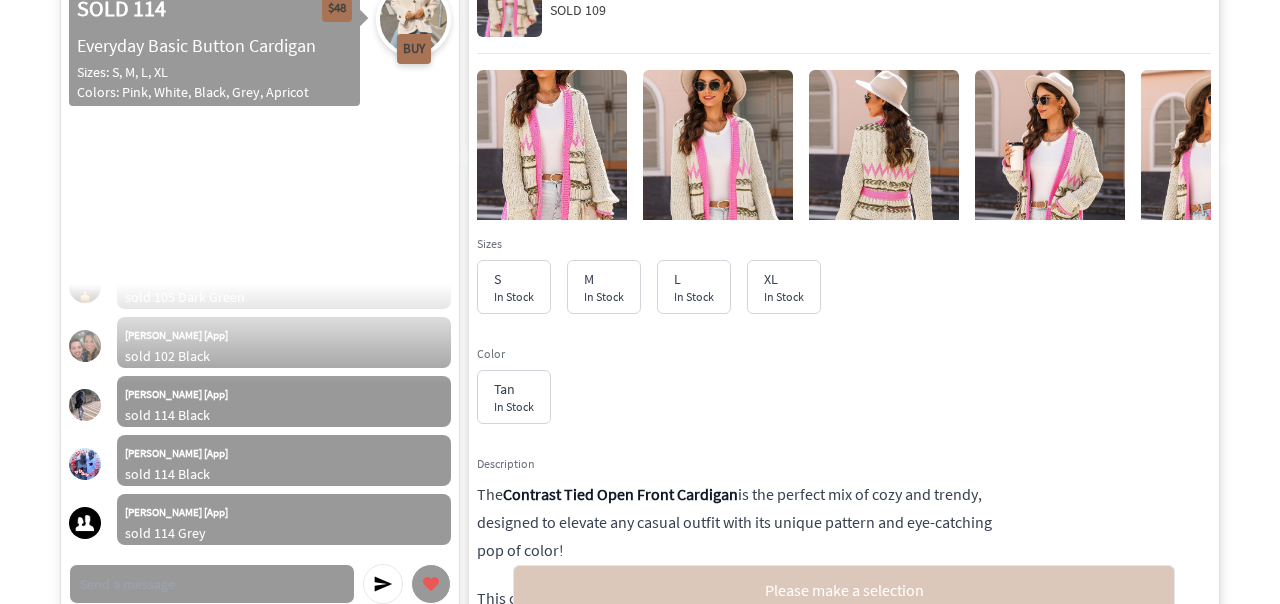 click at bounding box center [884, 182] 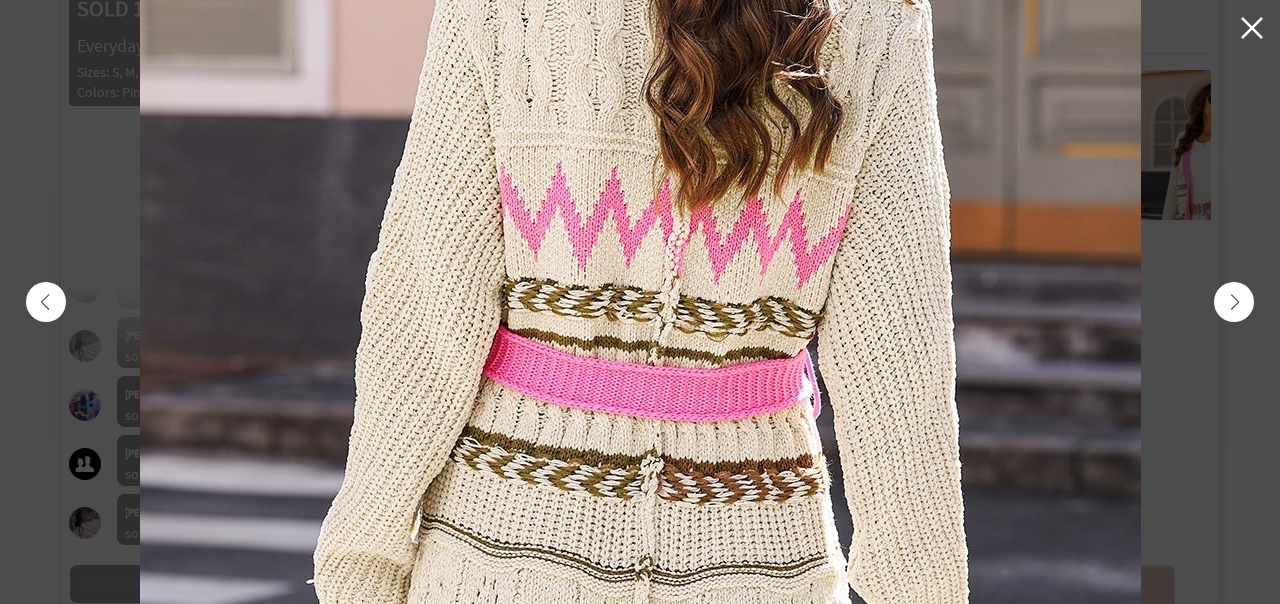 scroll, scrollTop: 2015, scrollLeft: 0, axis: vertical 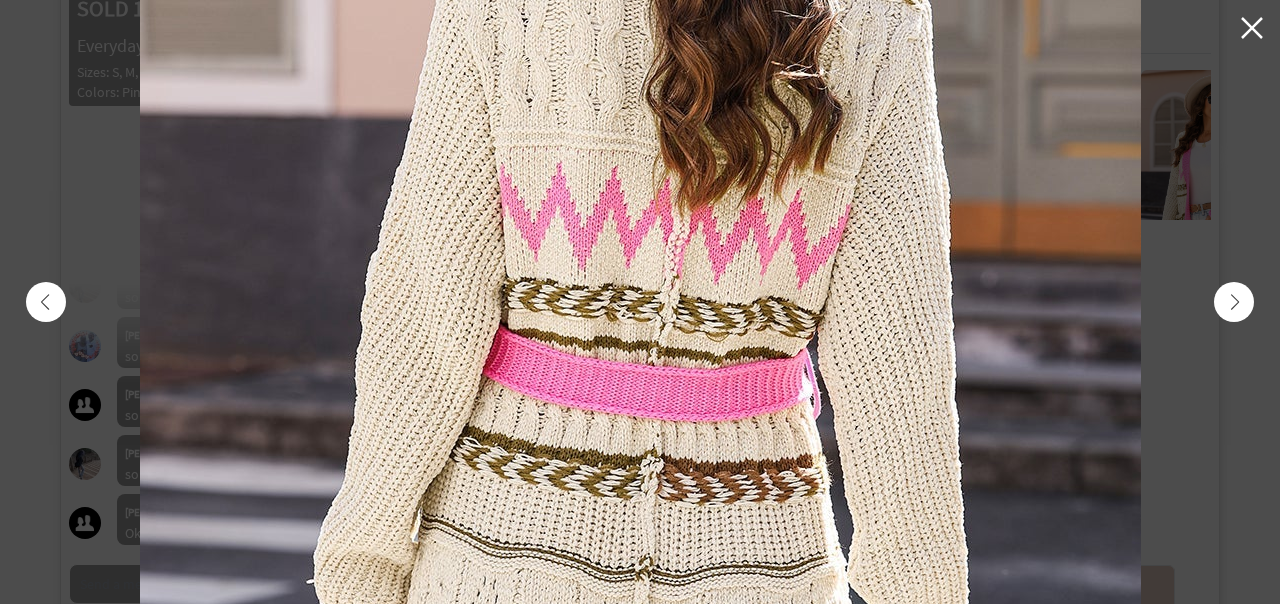 click 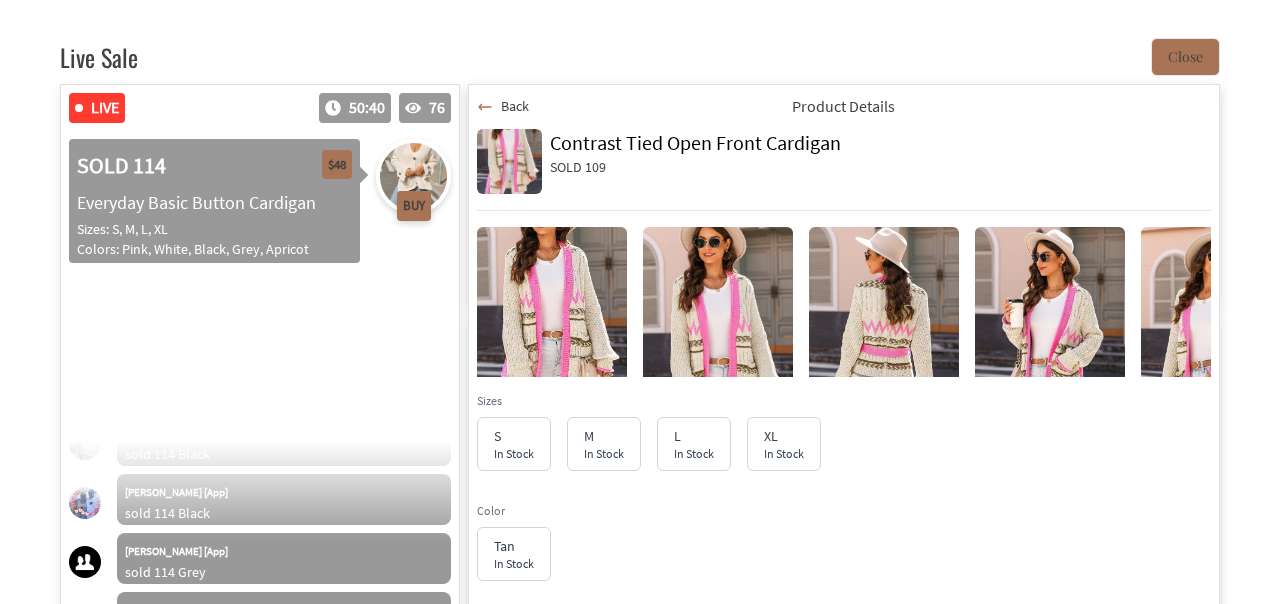 scroll, scrollTop: 355, scrollLeft: 0, axis: vertical 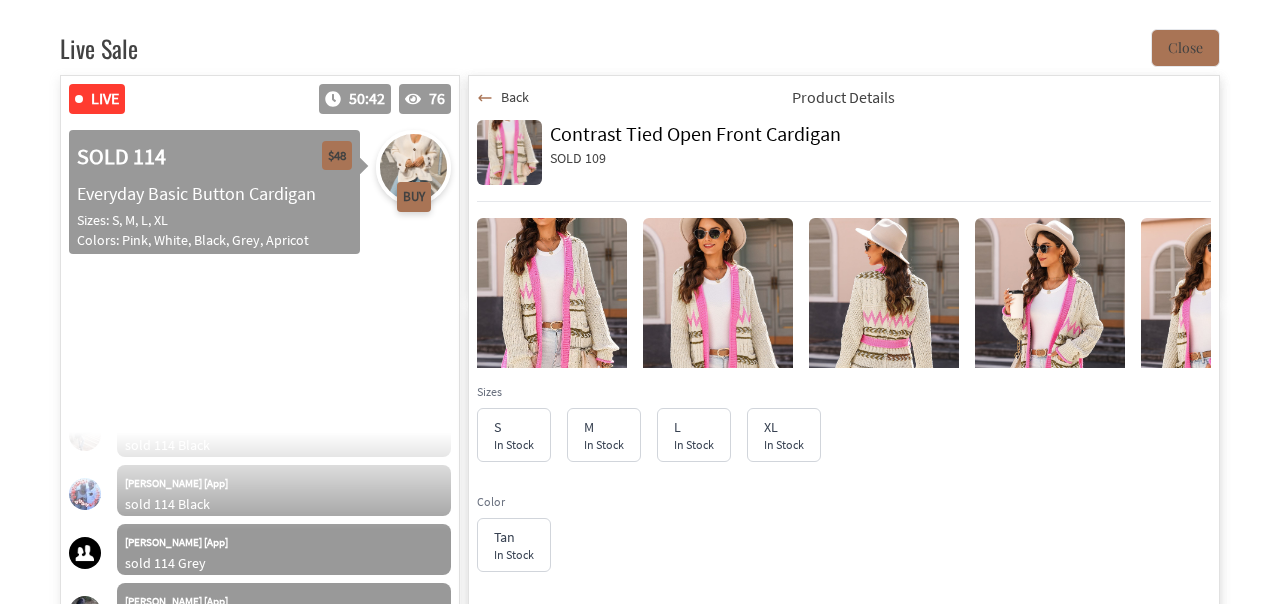 click on "Back" at bounding box center (515, 97) 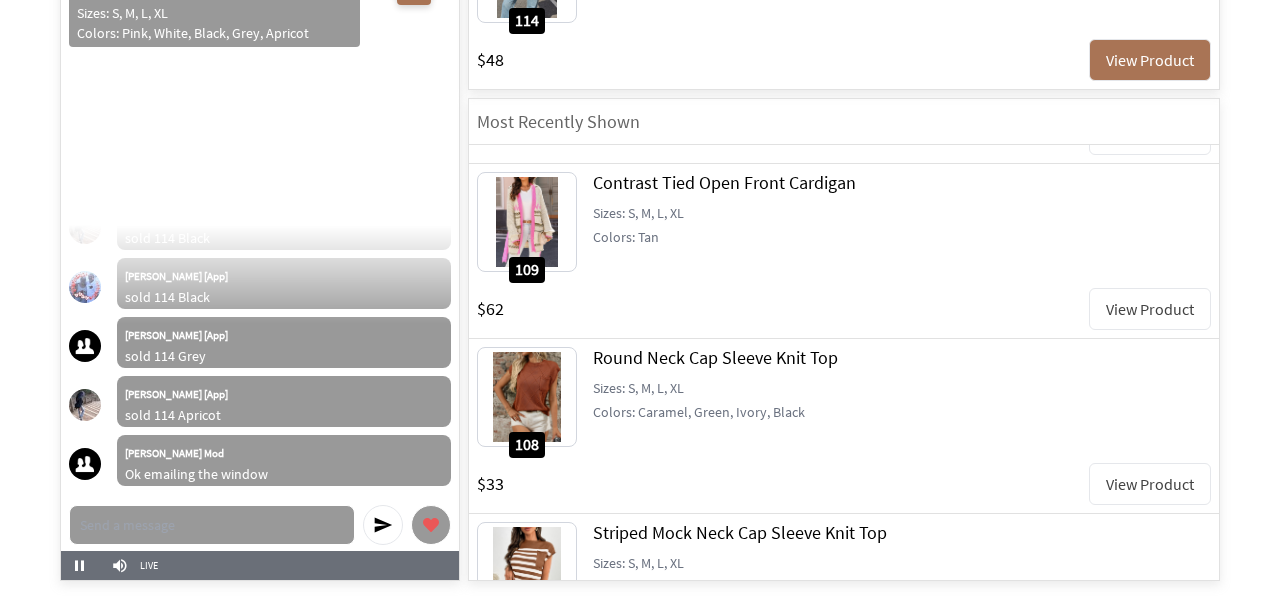 scroll, scrollTop: 560, scrollLeft: 0, axis: vertical 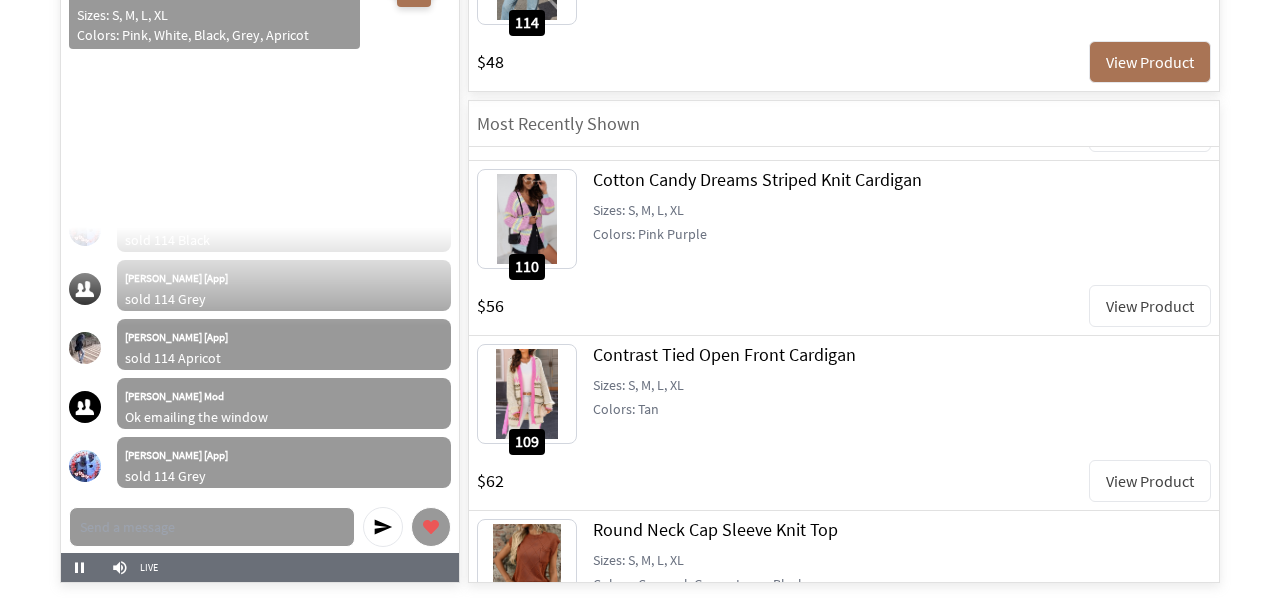 click on "View Product" at bounding box center [1150, 306] 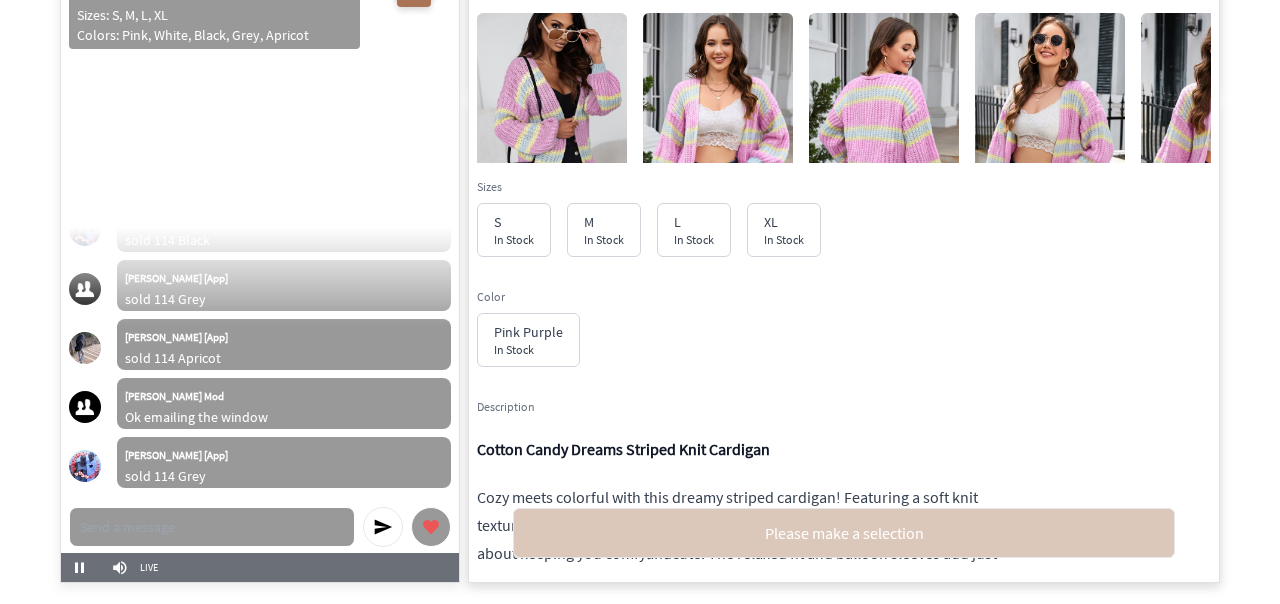 click at bounding box center (884, 125) 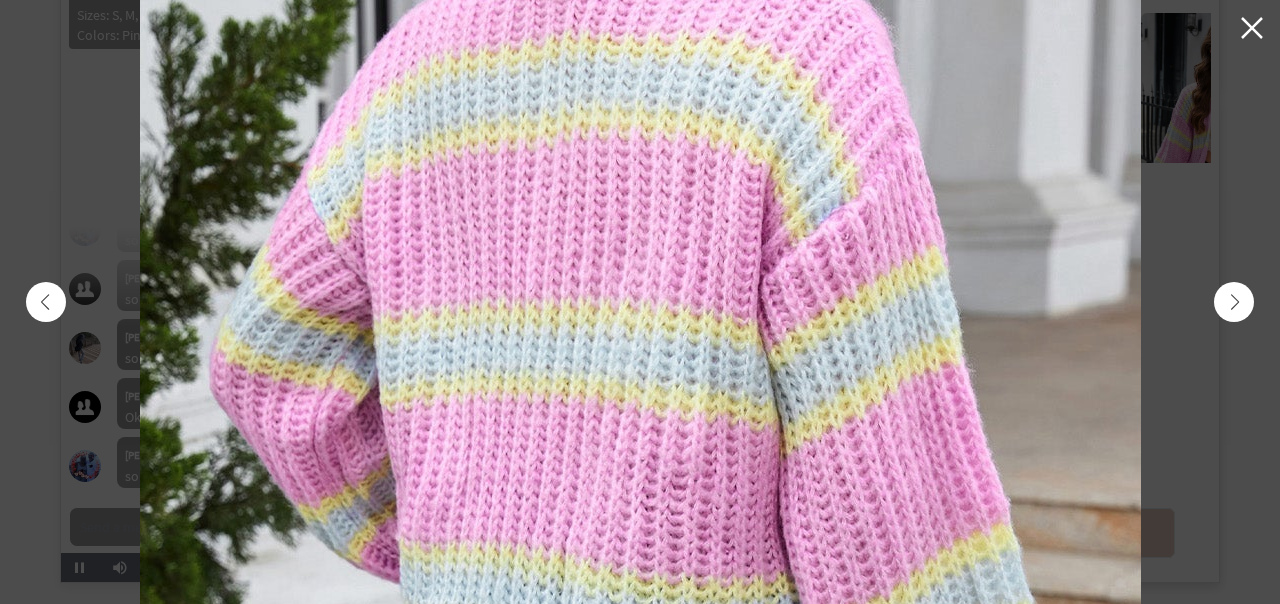 scroll, scrollTop: 2133, scrollLeft: 0, axis: vertical 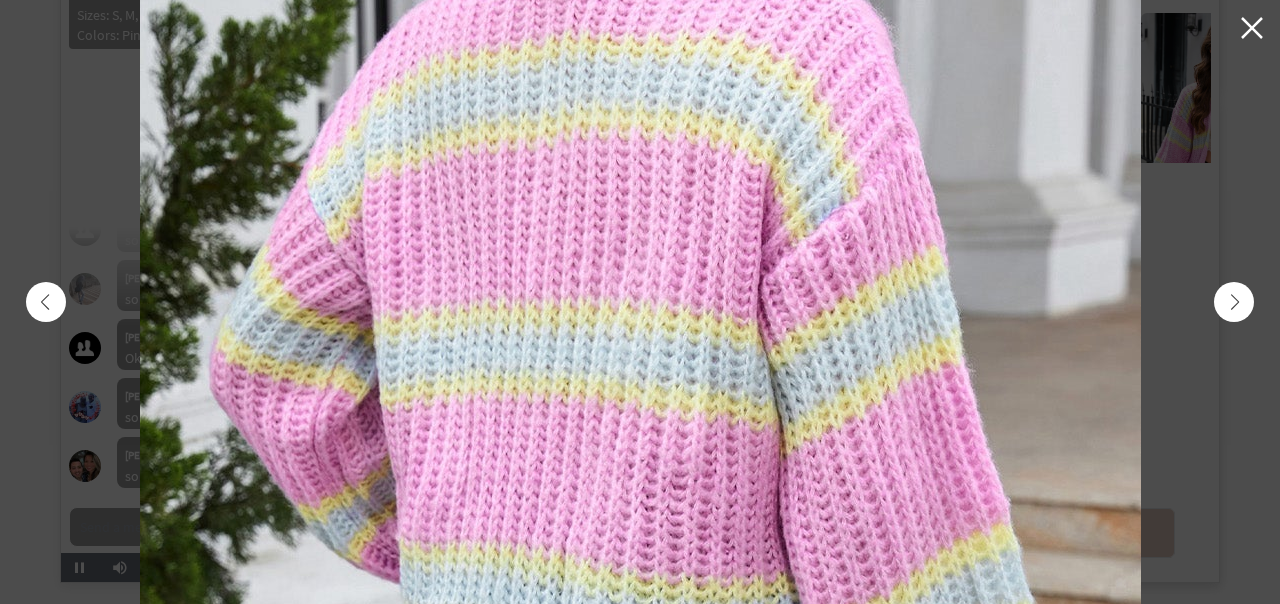 click 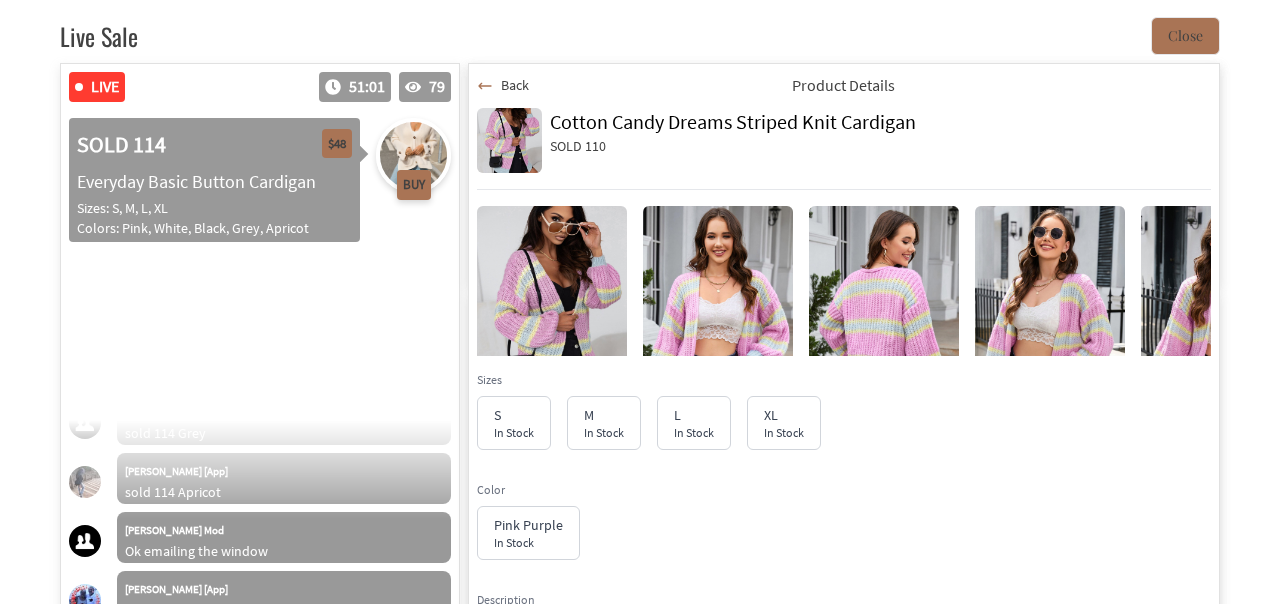 scroll, scrollTop: 367, scrollLeft: 0, axis: vertical 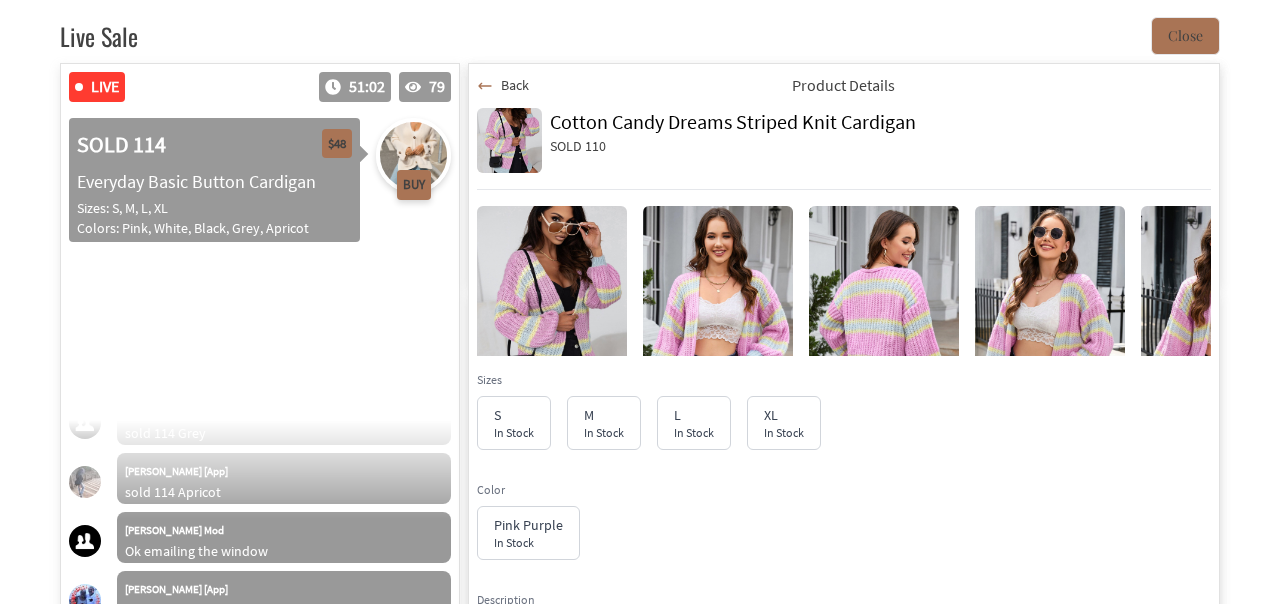 click on "Back" at bounding box center (515, 85) 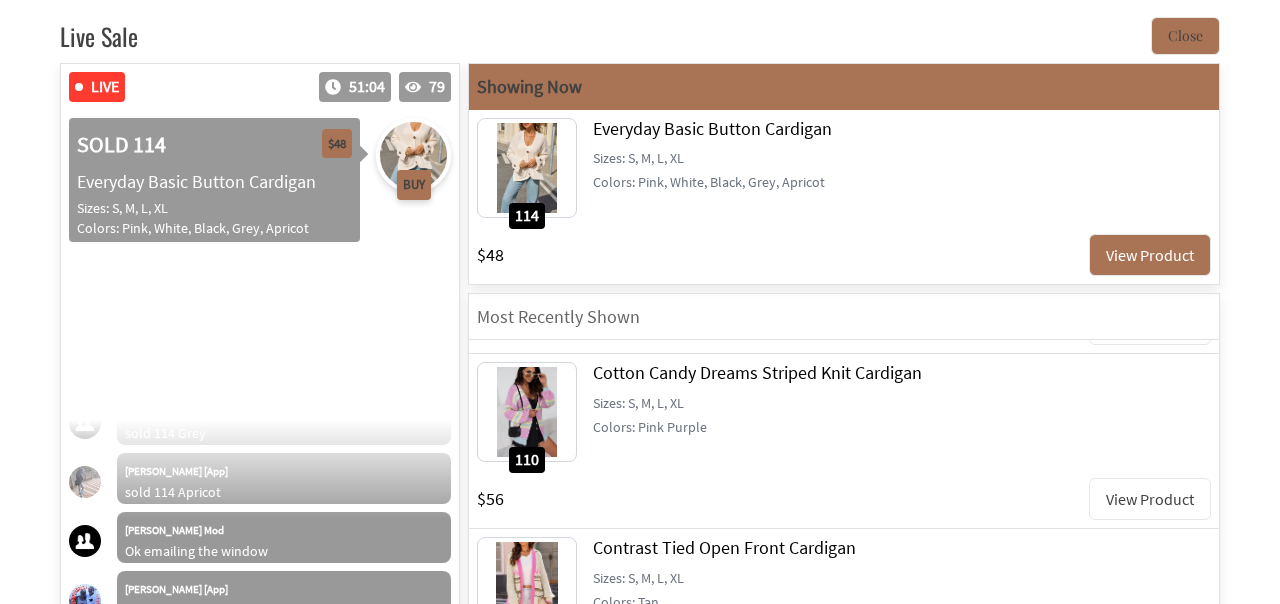 scroll, scrollTop: 2192, scrollLeft: 0, axis: vertical 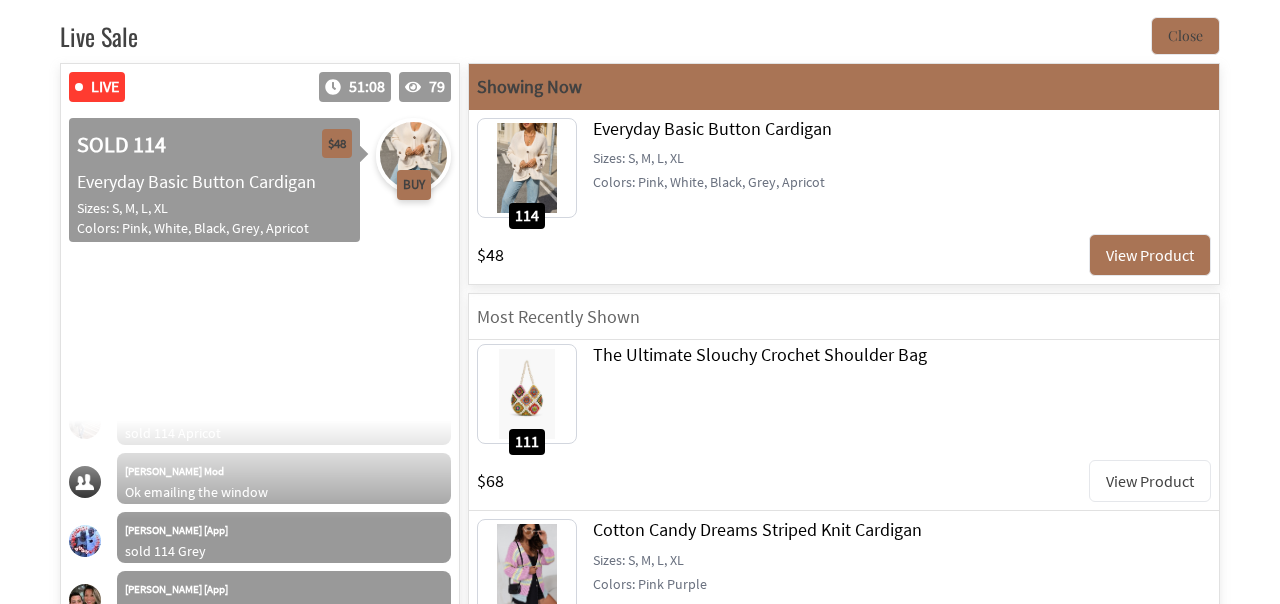 click on "View Product" at bounding box center [1150, 481] 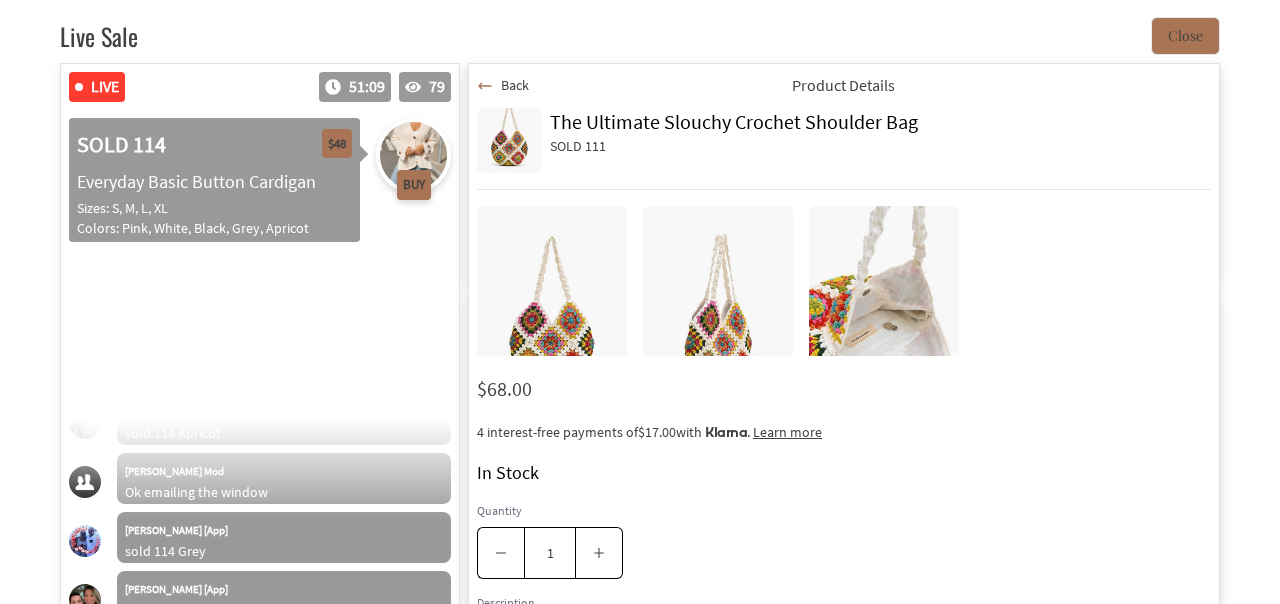 click at bounding box center [718, 326] 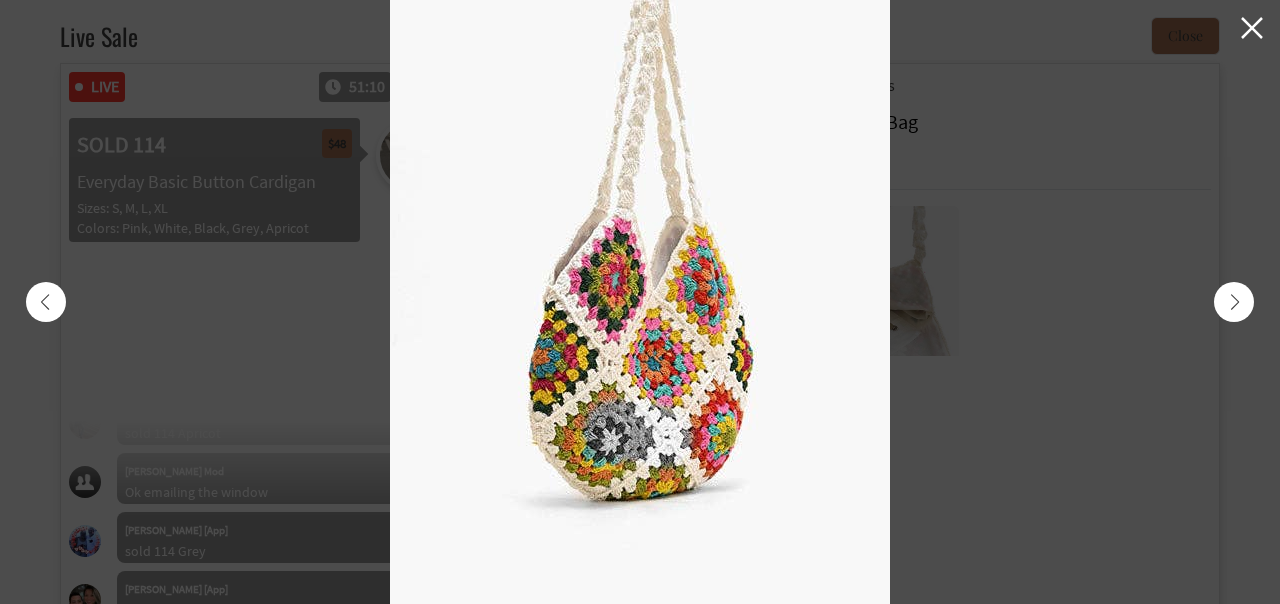 scroll, scrollTop: 2251, scrollLeft: 0, axis: vertical 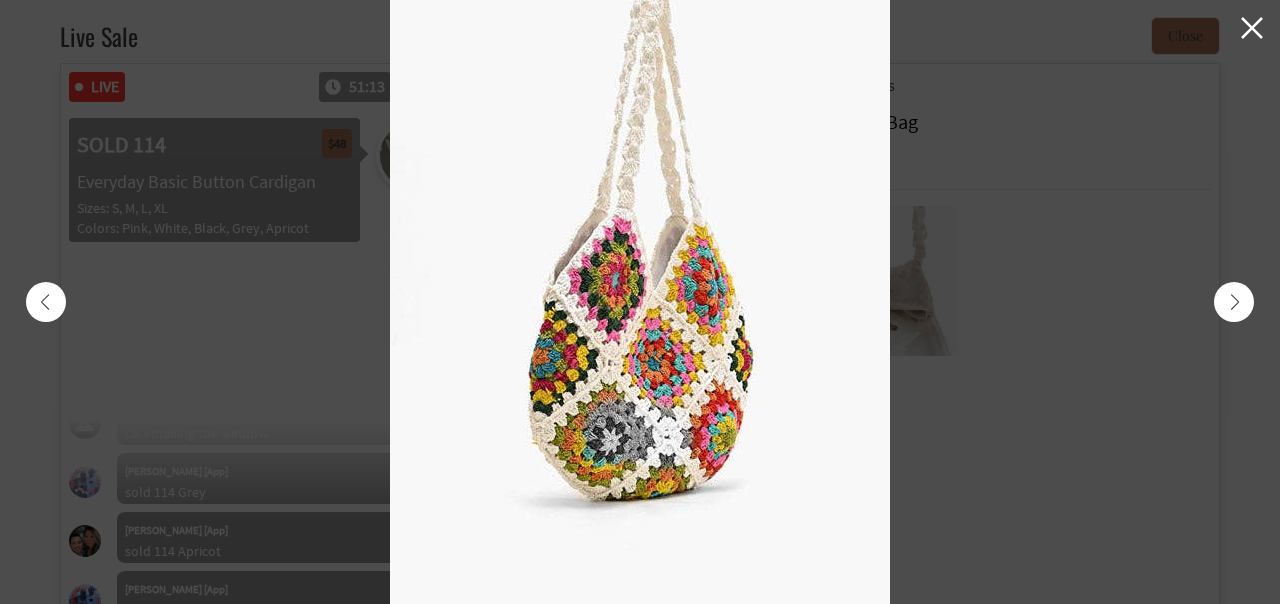 click 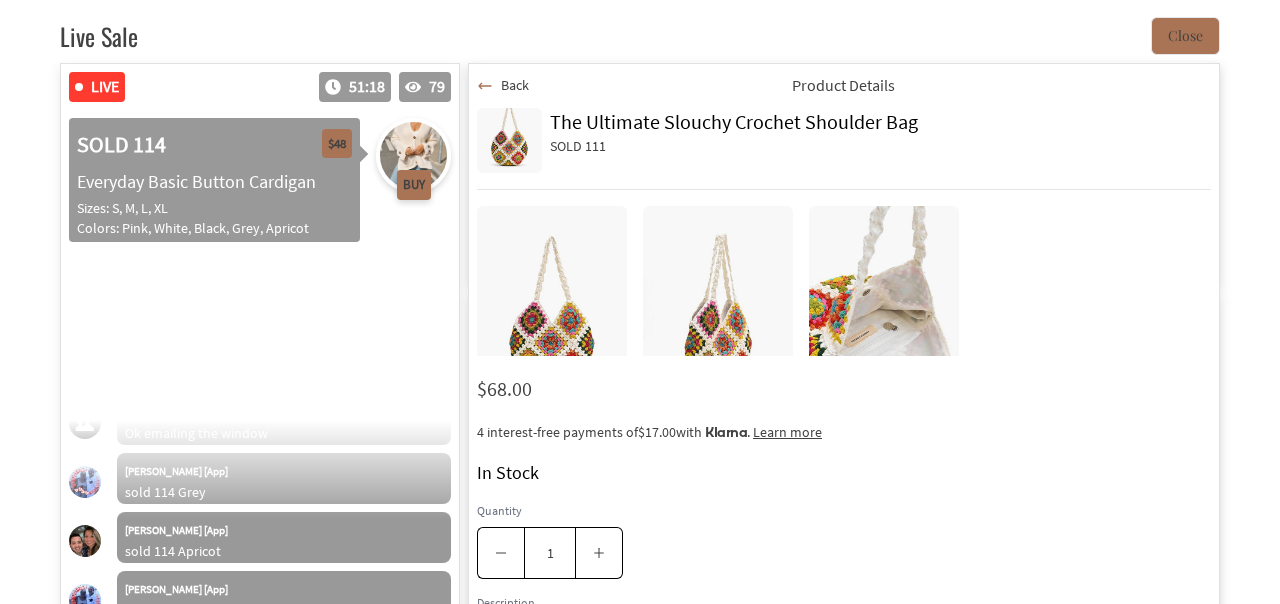 click on "Back" at bounding box center (515, 85) 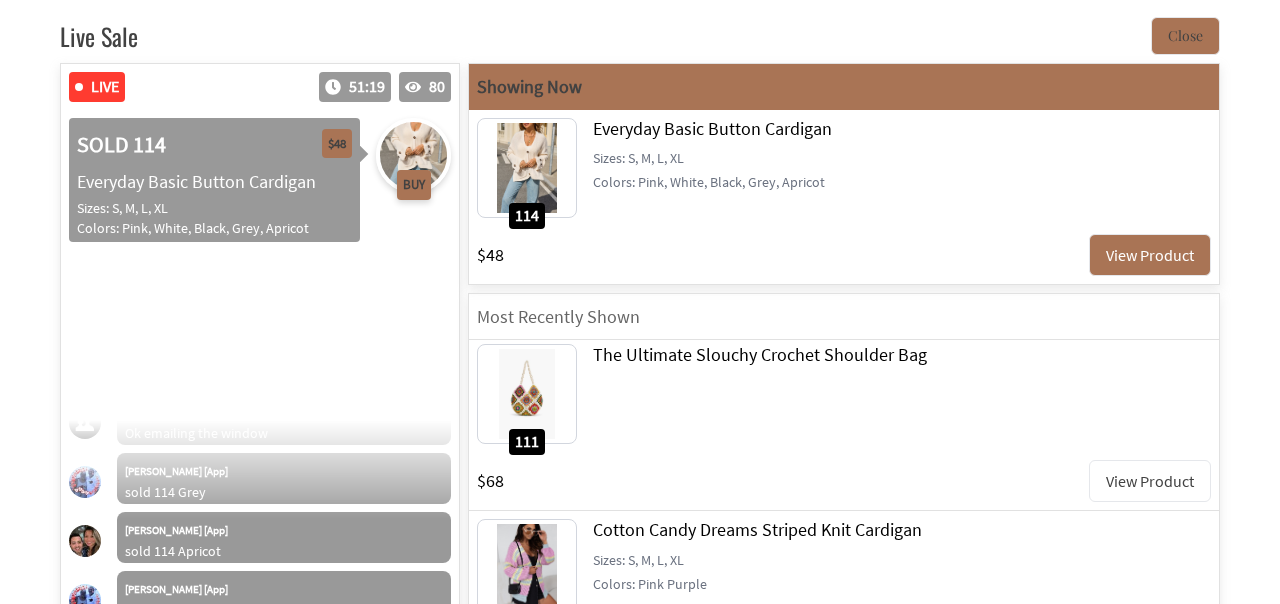 scroll, scrollTop: 2310, scrollLeft: 0, axis: vertical 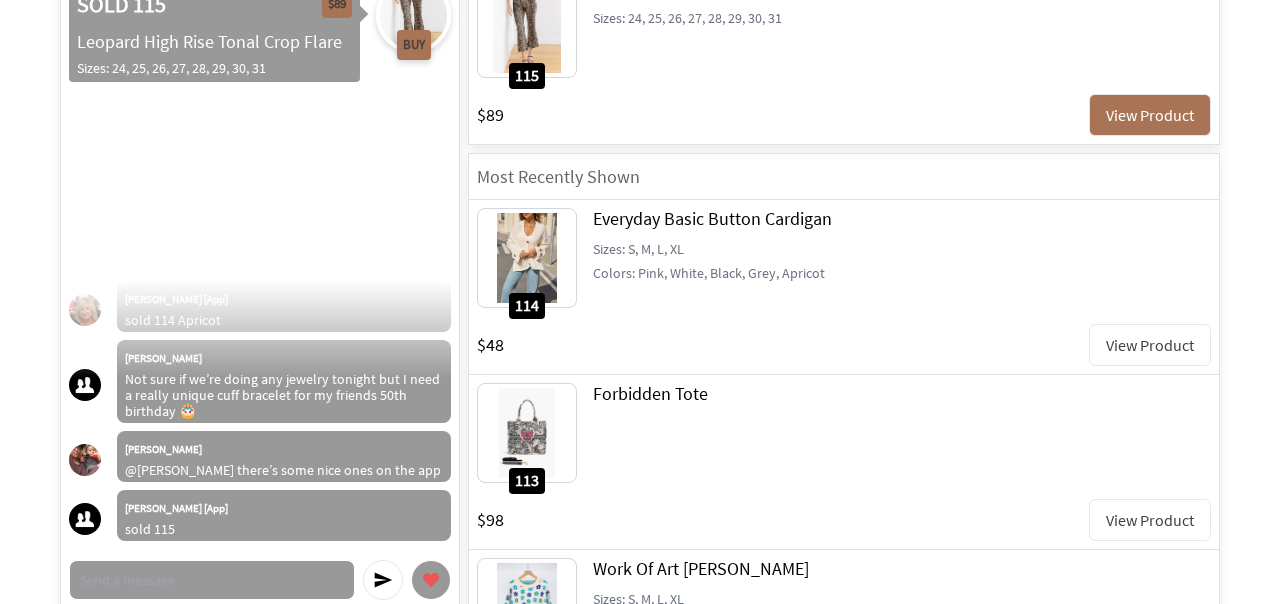 click on "View Product" at bounding box center (1150, 115) 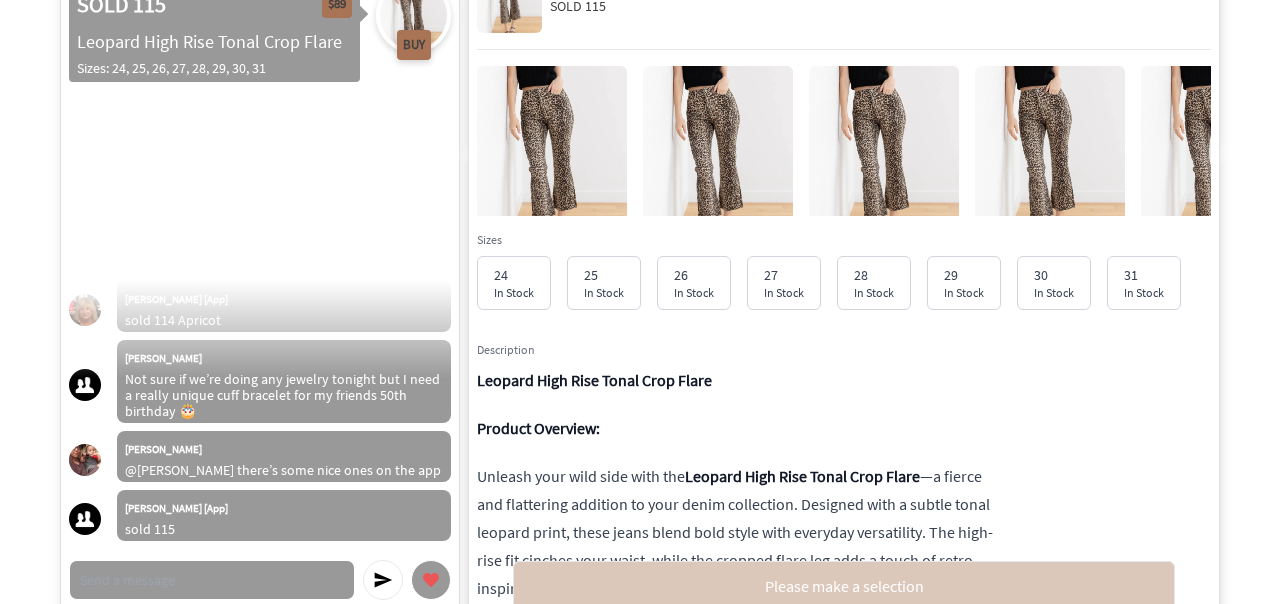 click at bounding box center [552, 166] 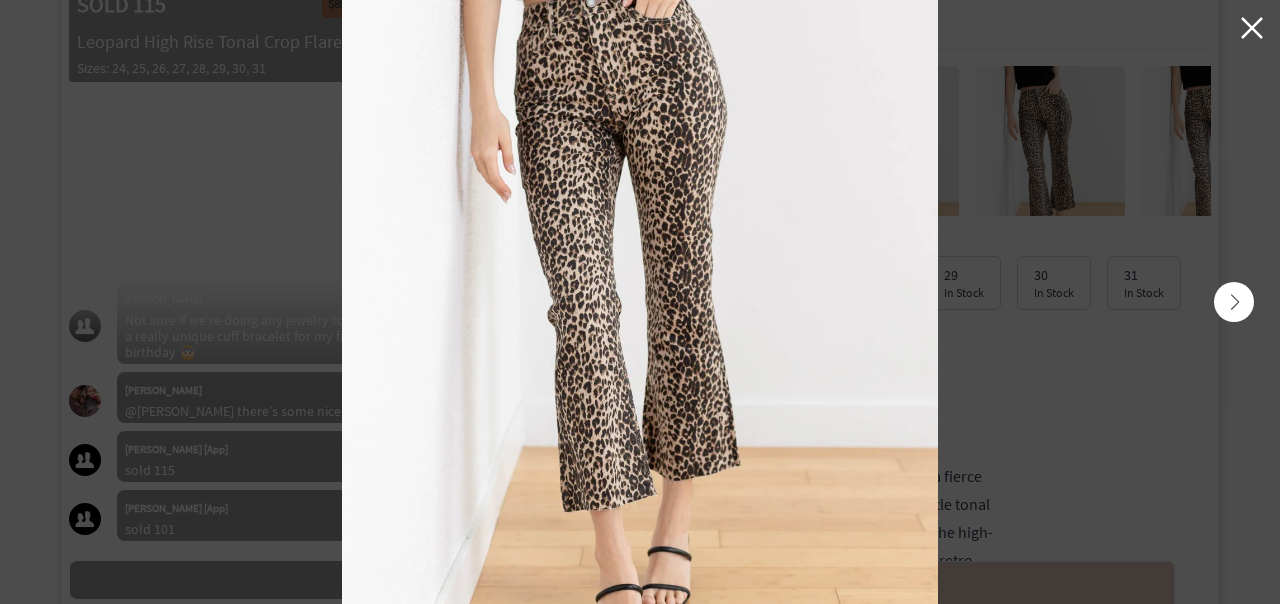 scroll, scrollTop: 3184, scrollLeft: 0, axis: vertical 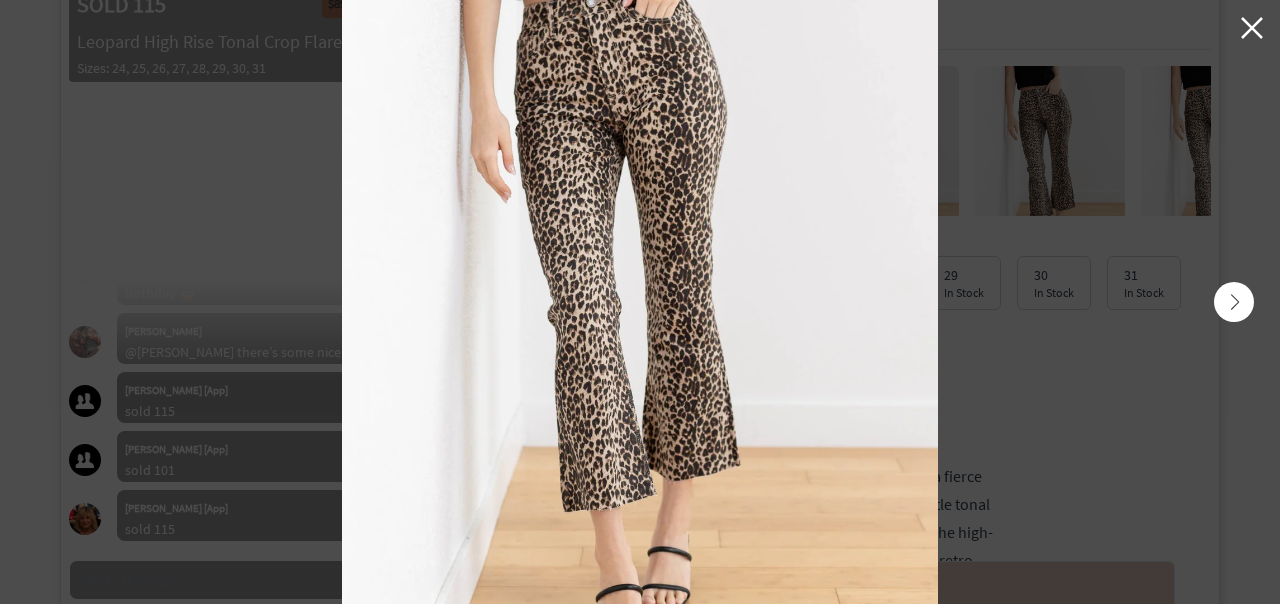 click 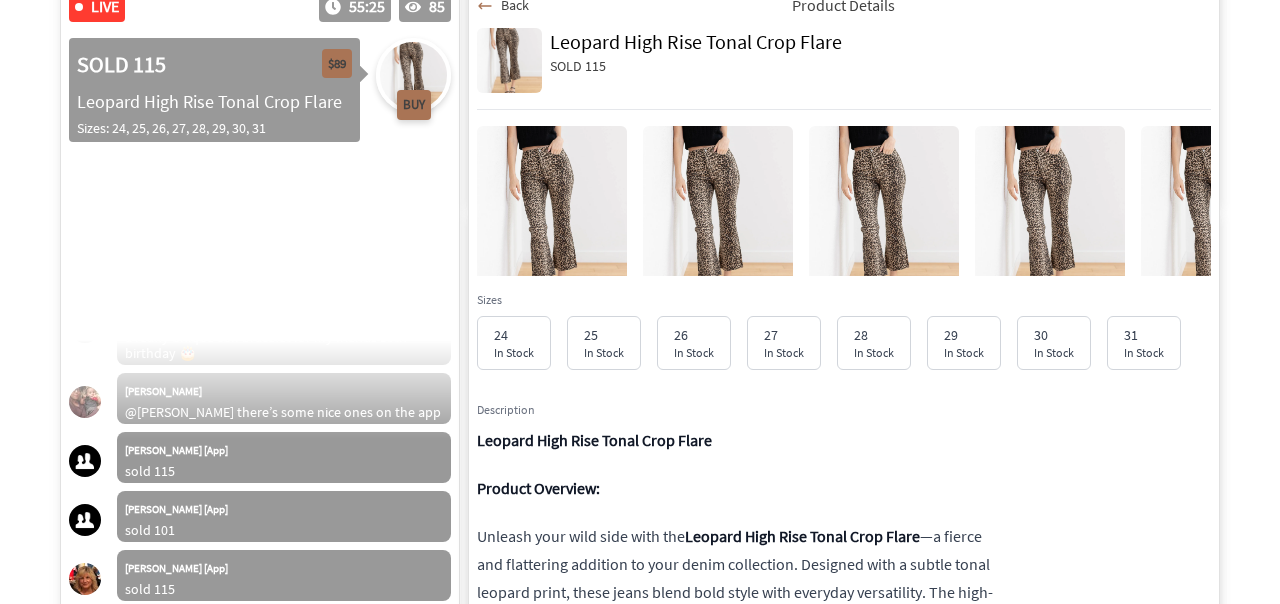 scroll, scrollTop: 447, scrollLeft: 0, axis: vertical 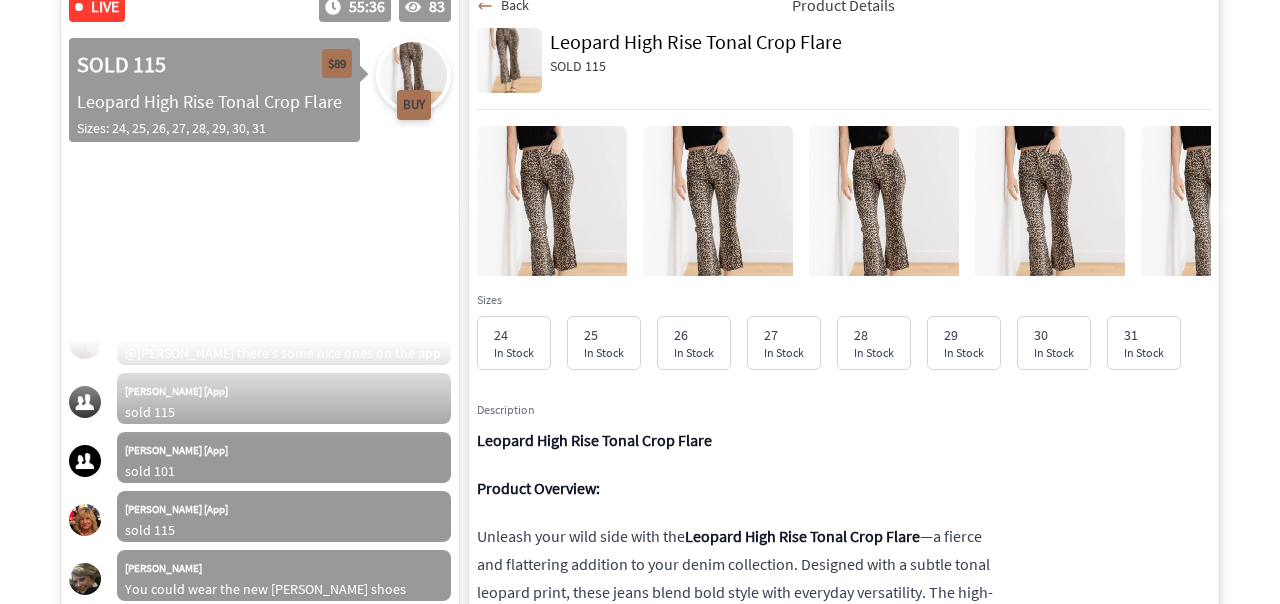 click on "Back" at bounding box center [515, 5] 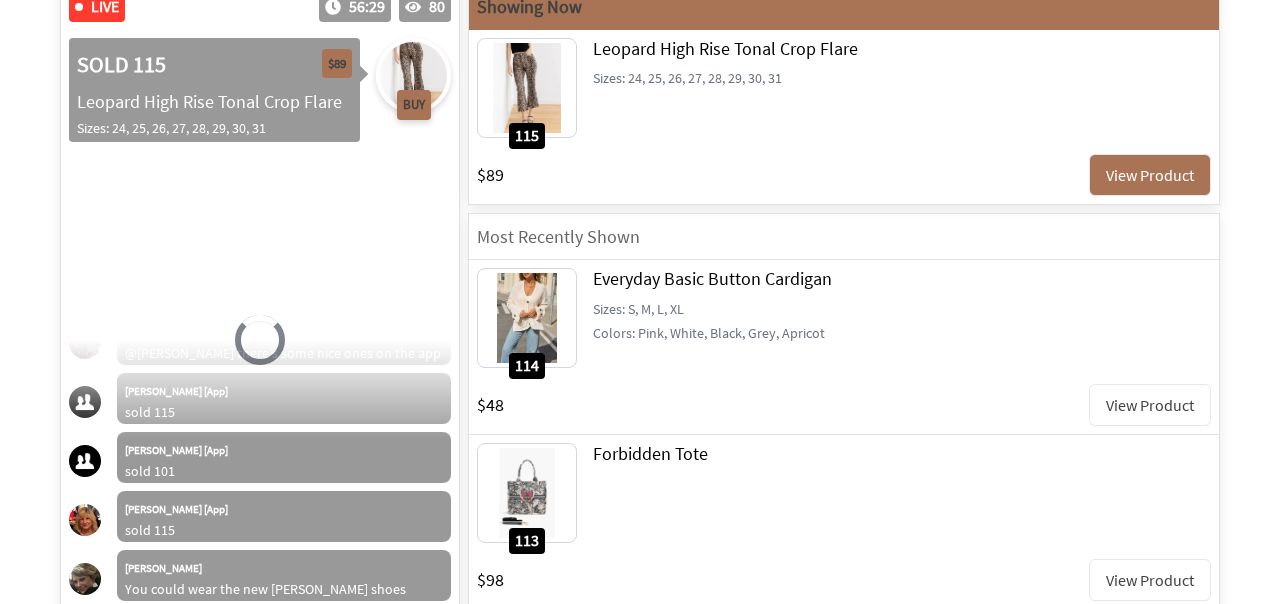 scroll, scrollTop: 3613, scrollLeft: 0, axis: vertical 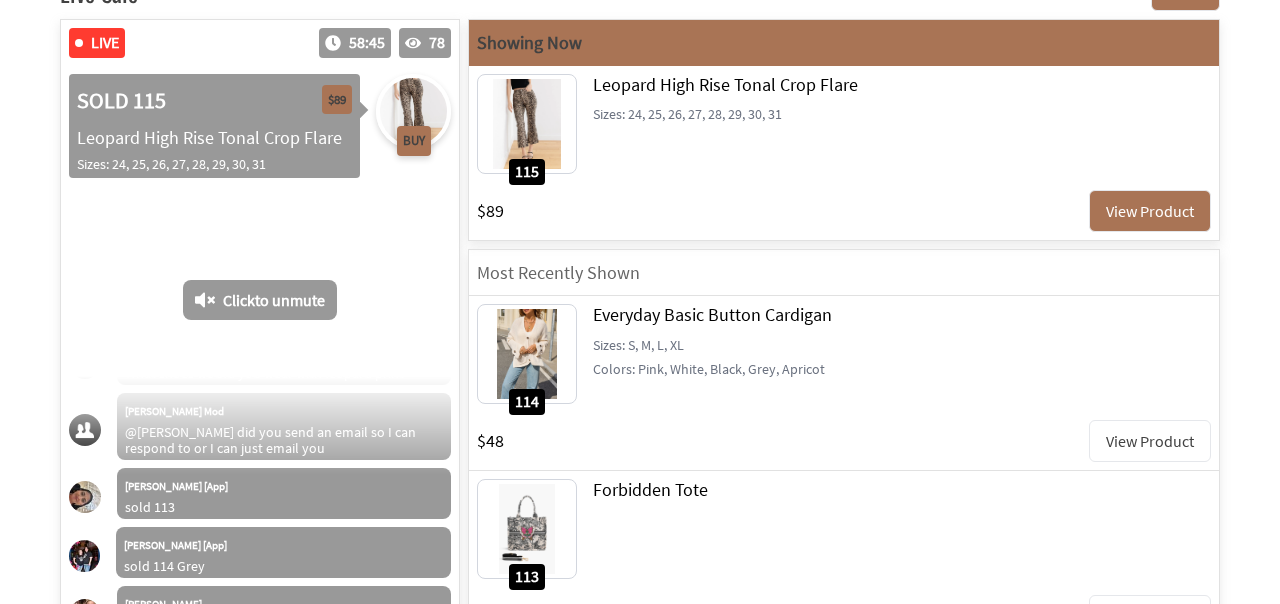 click on "Click  to unmute" at bounding box center (274, 300) 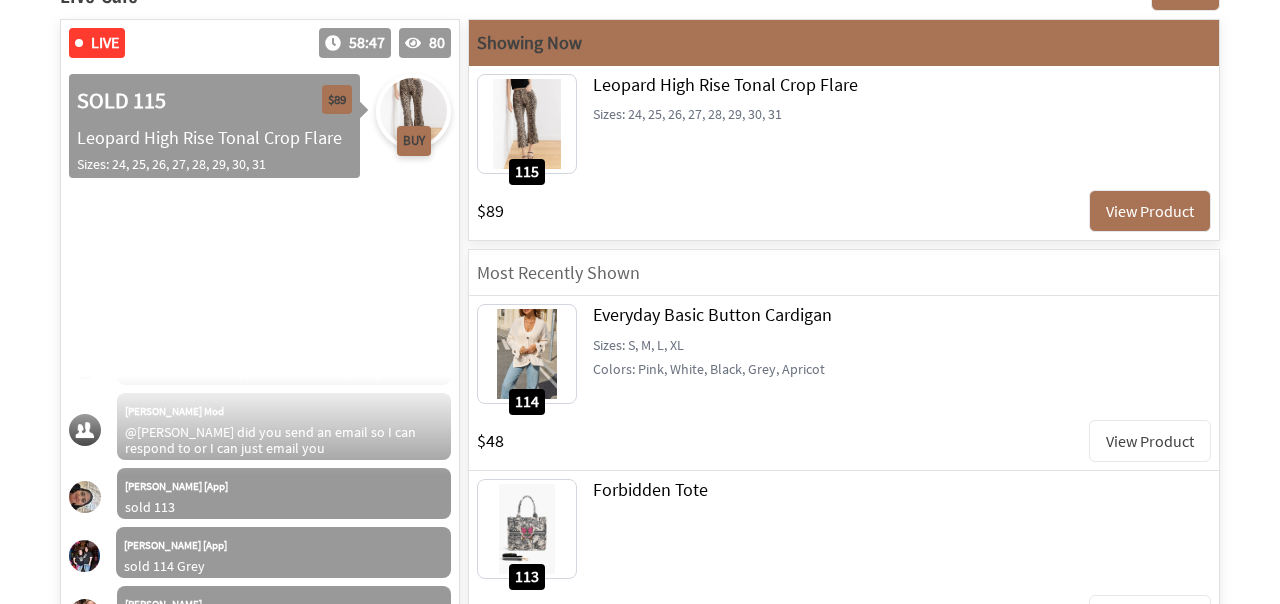 scroll, scrollTop: 640, scrollLeft: 0, axis: vertical 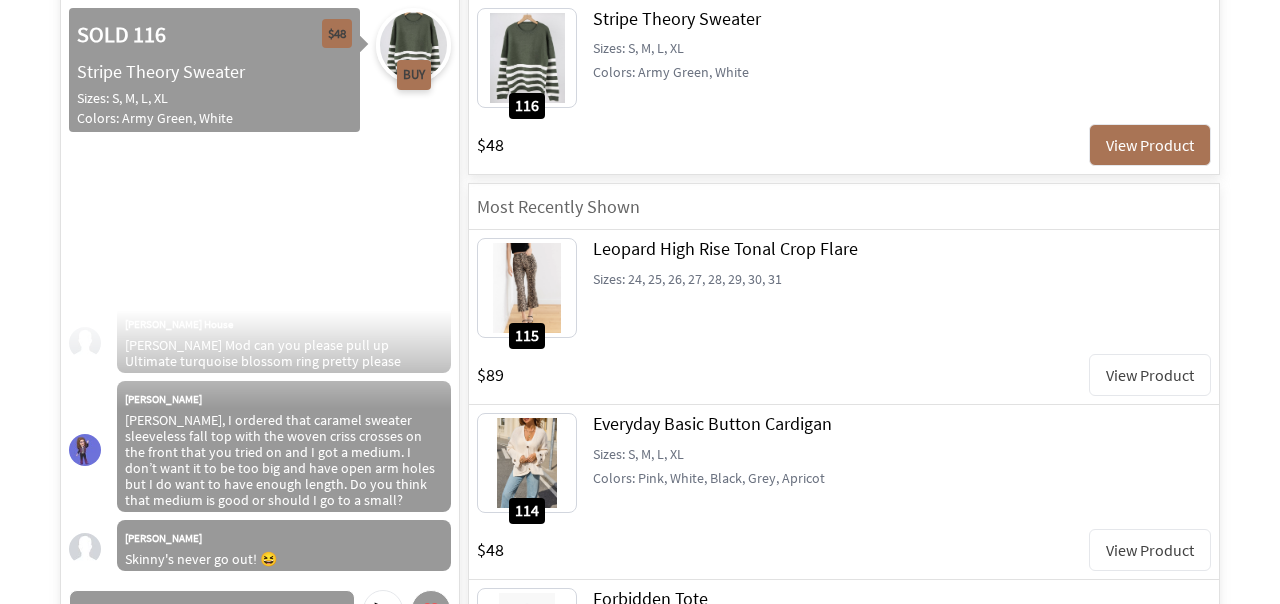 click on "View Product" at bounding box center [1150, 145] 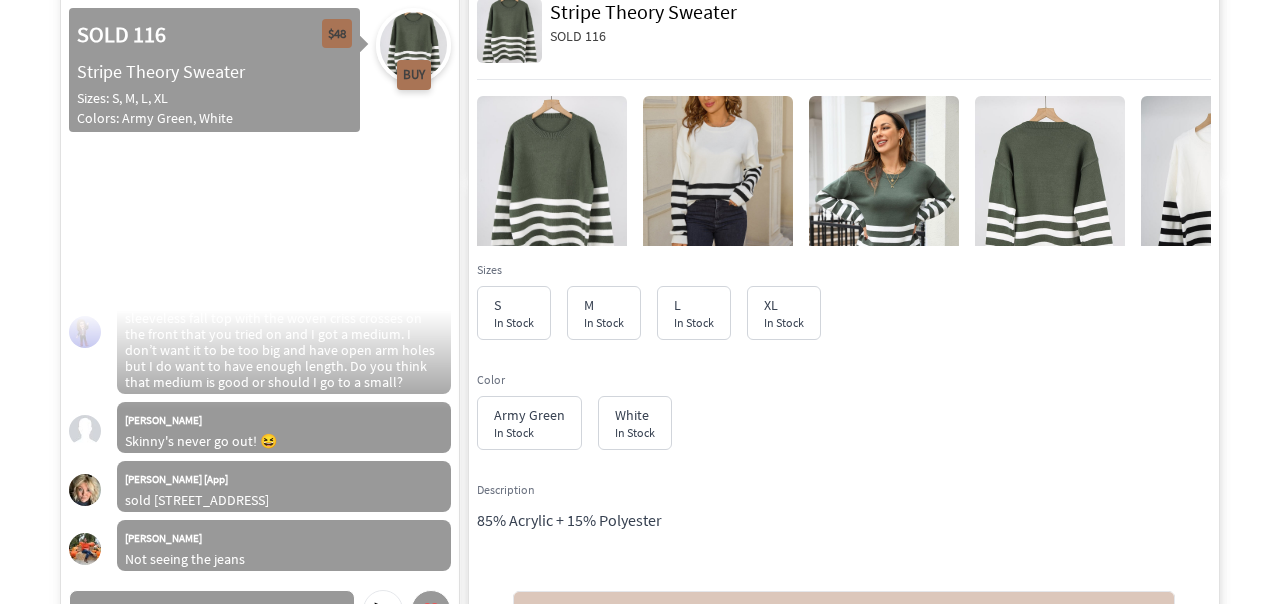 scroll, scrollTop: 4122, scrollLeft: 0, axis: vertical 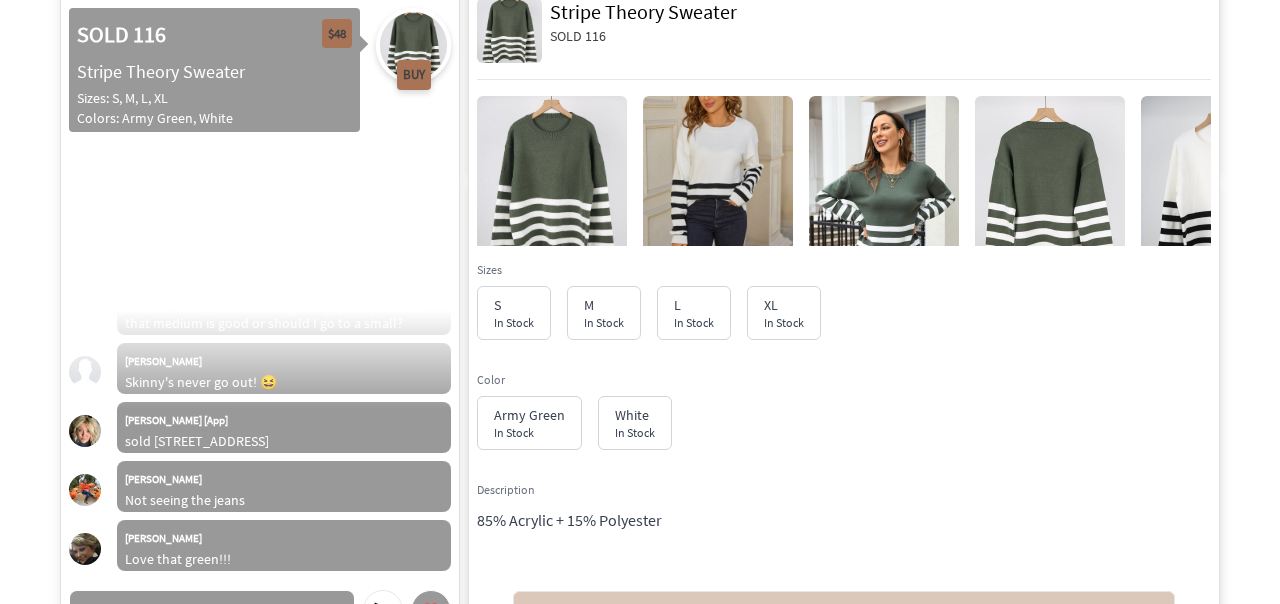 click at bounding box center [552, 186] 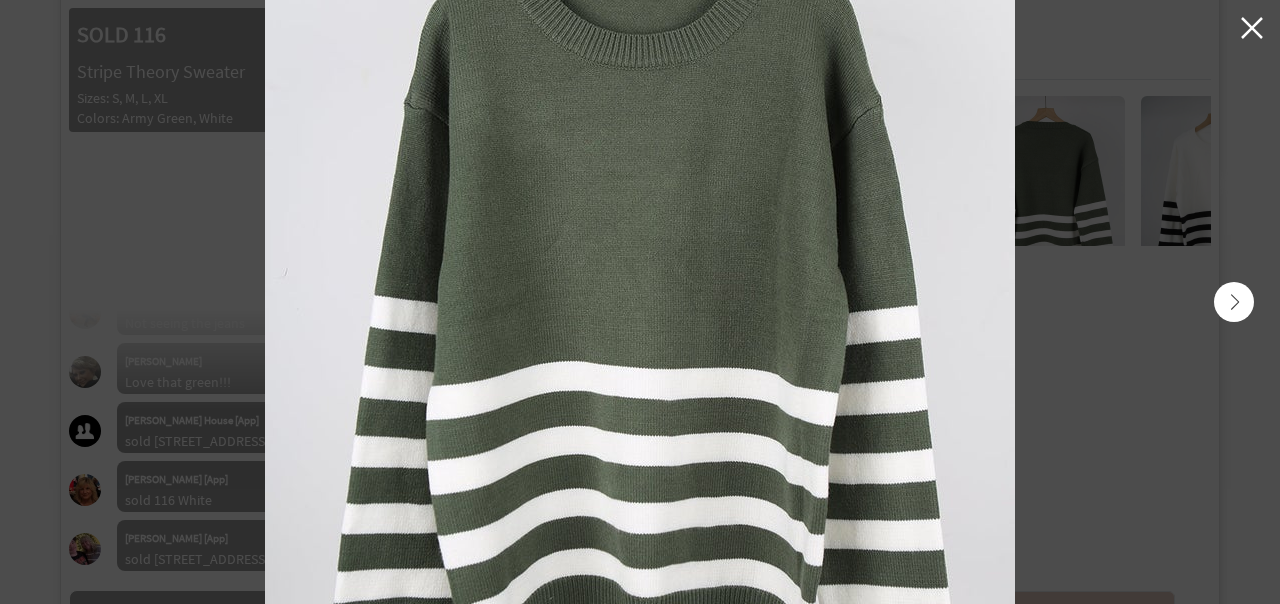 scroll, scrollTop: 4358, scrollLeft: 0, axis: vertical 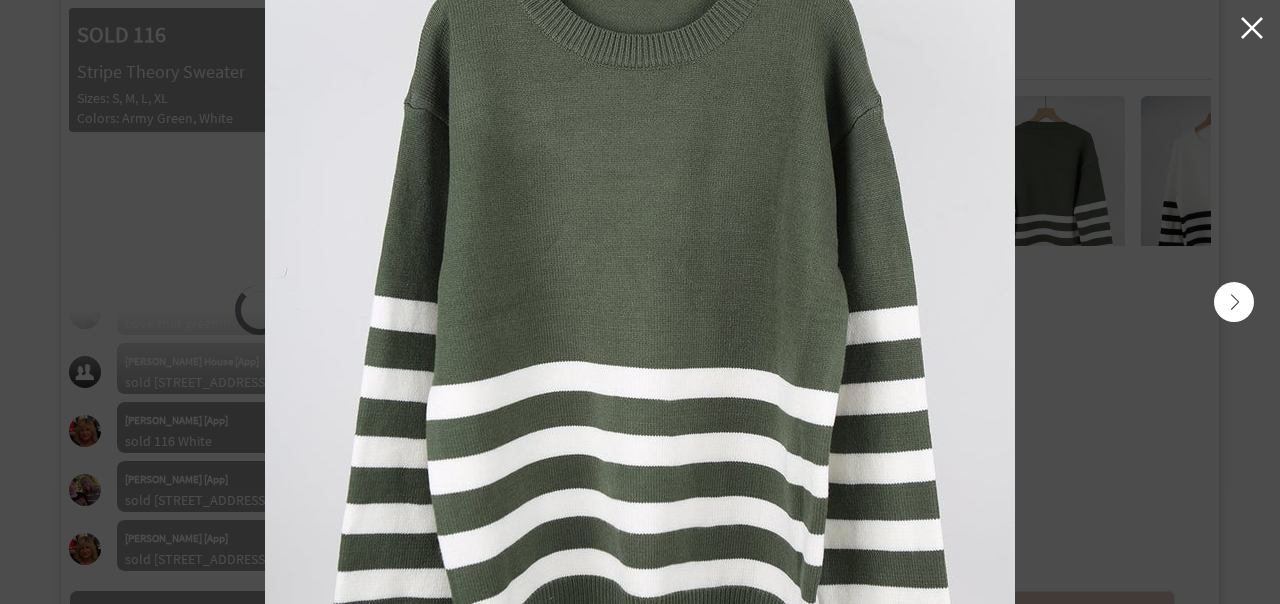 click at bounding box center (1234, 302) 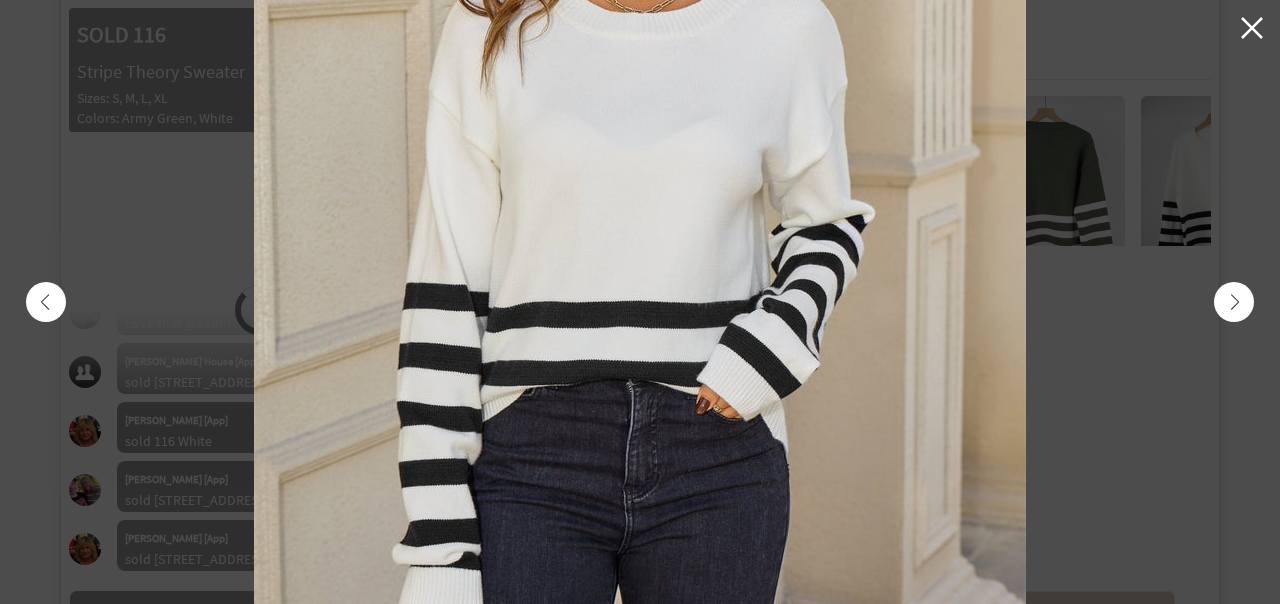 click 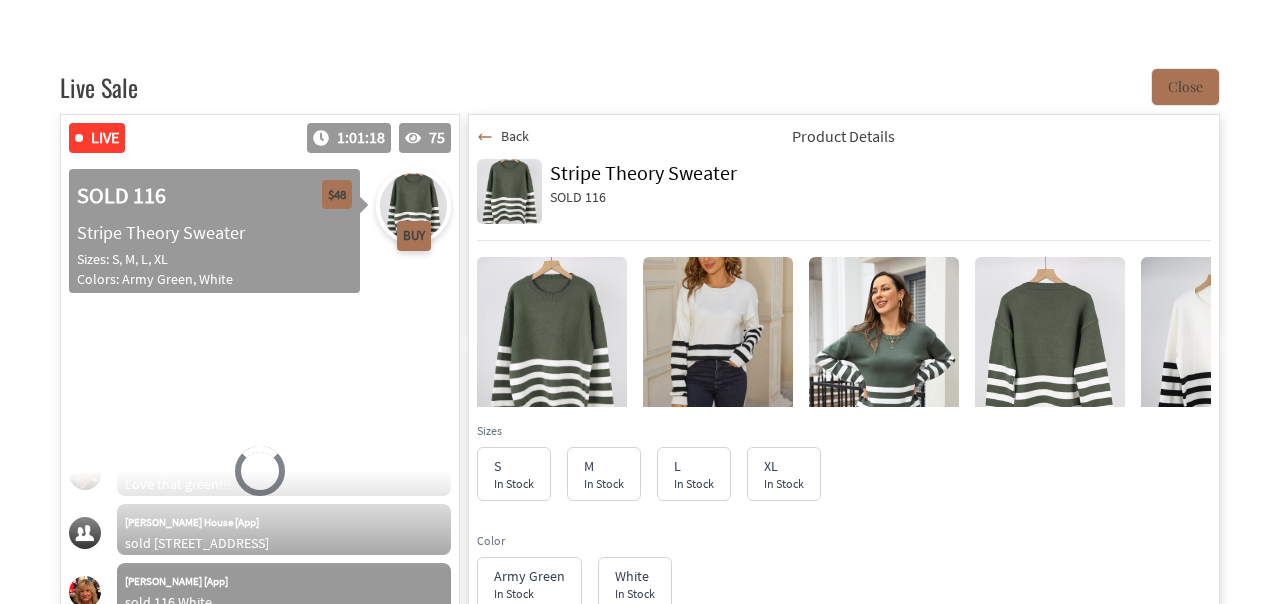 scroll, scrollTop: 316, scrollLeft: 0, axis: vertical 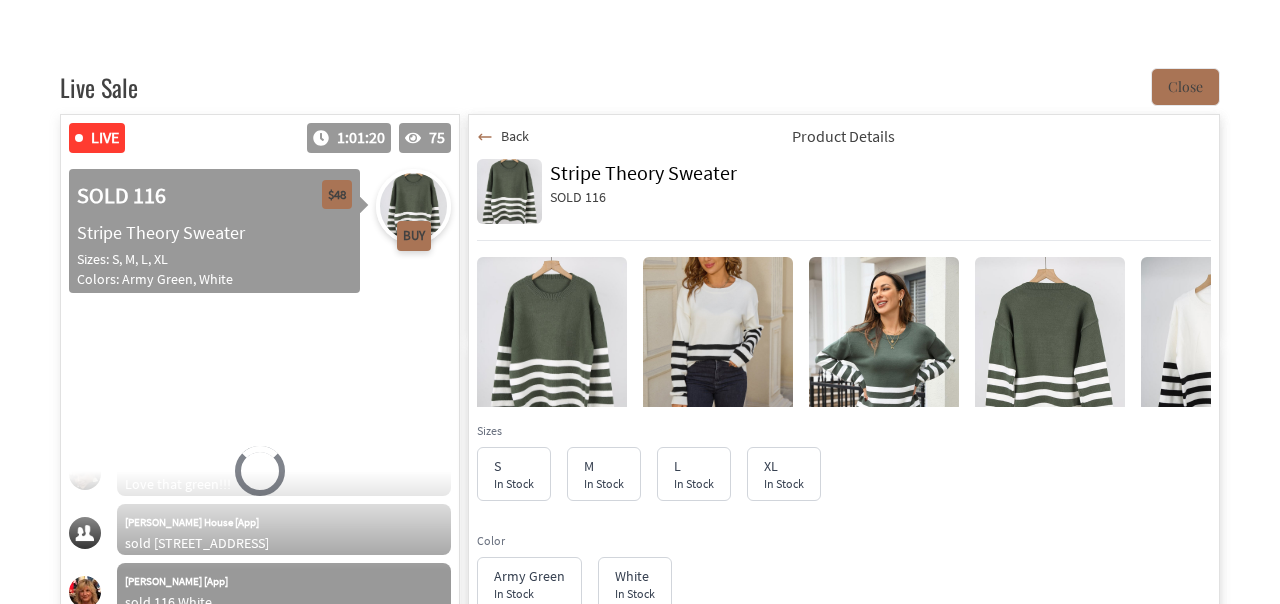 click on "Back" at bounding box center [515, 136] 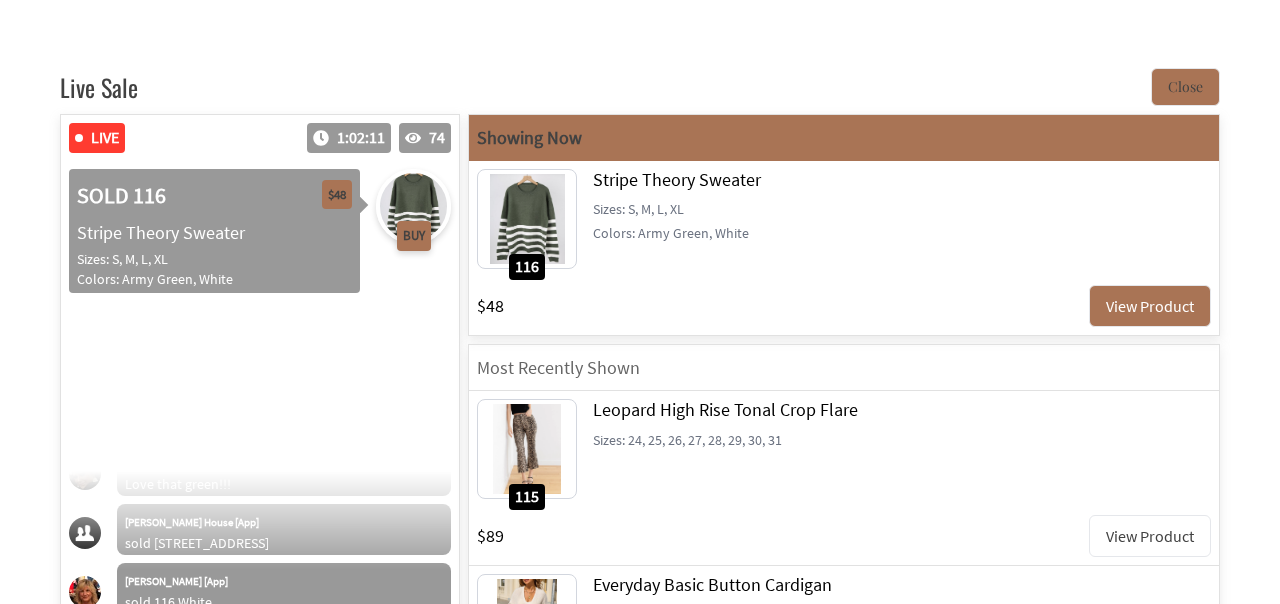 scroll, scrollTop: 4771, scrollLeft: 0, axis: vertical 